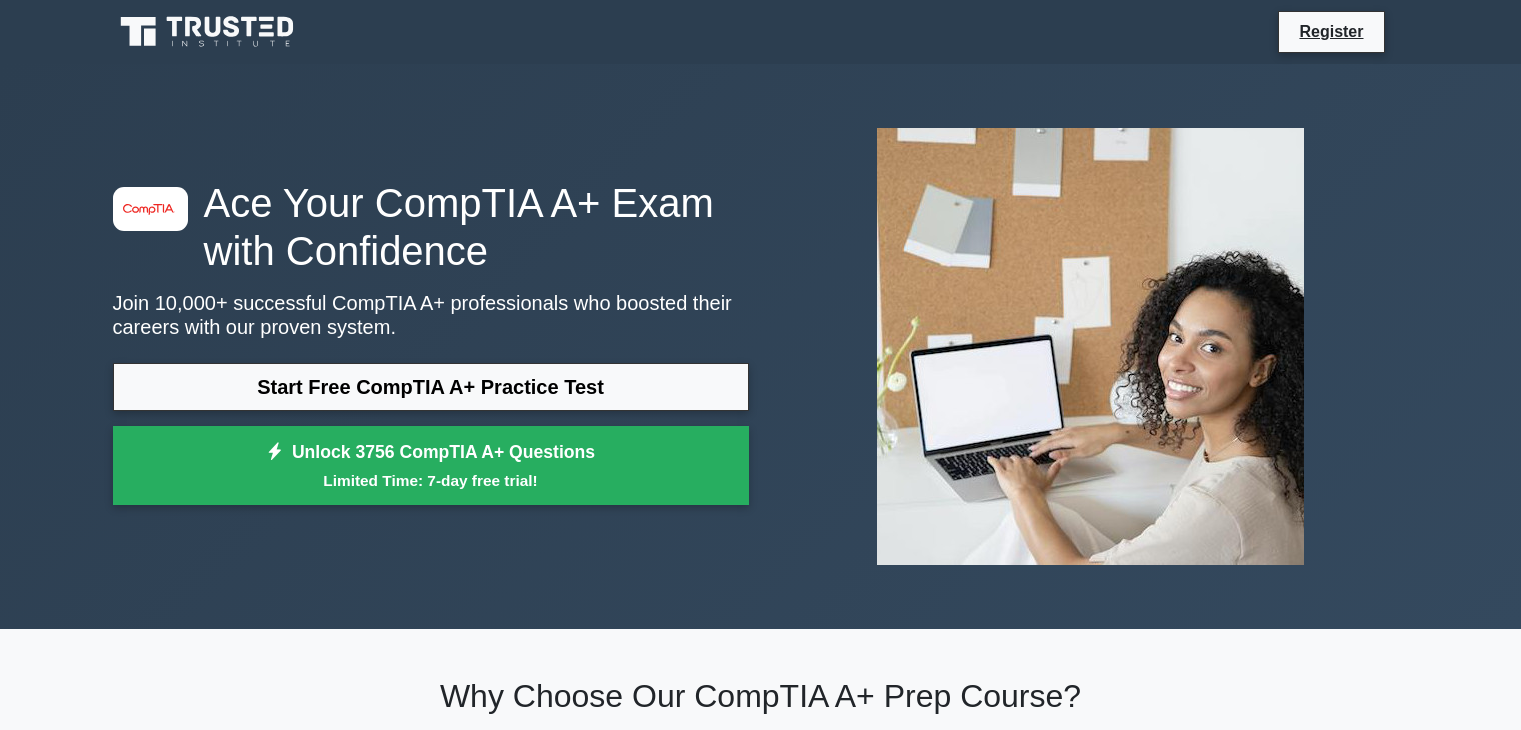 scroll, scrollTop: 0, scrollLeft: 0, axis: both 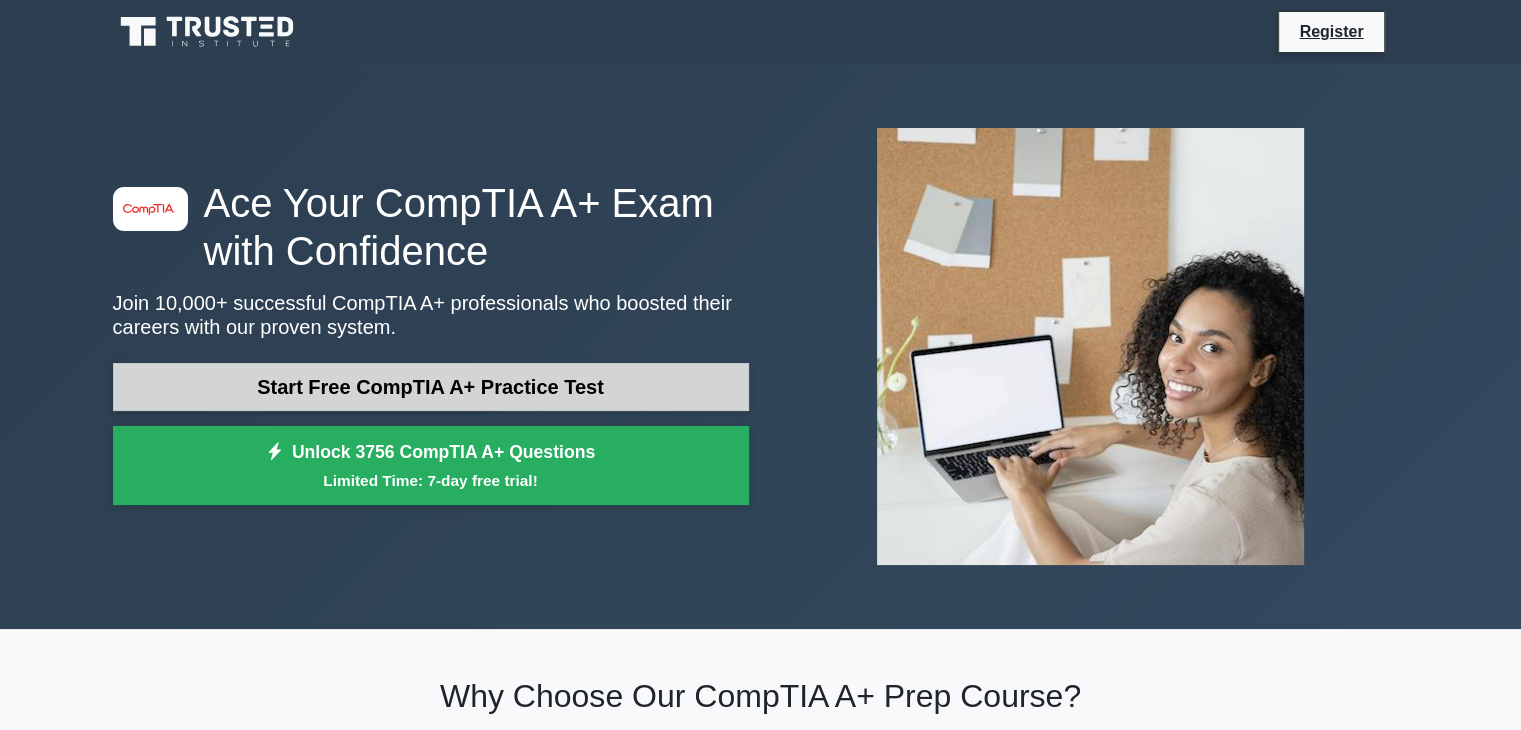 click on "Start Free CompTIA A+ Practice Test" at bounding box center [431, 387] 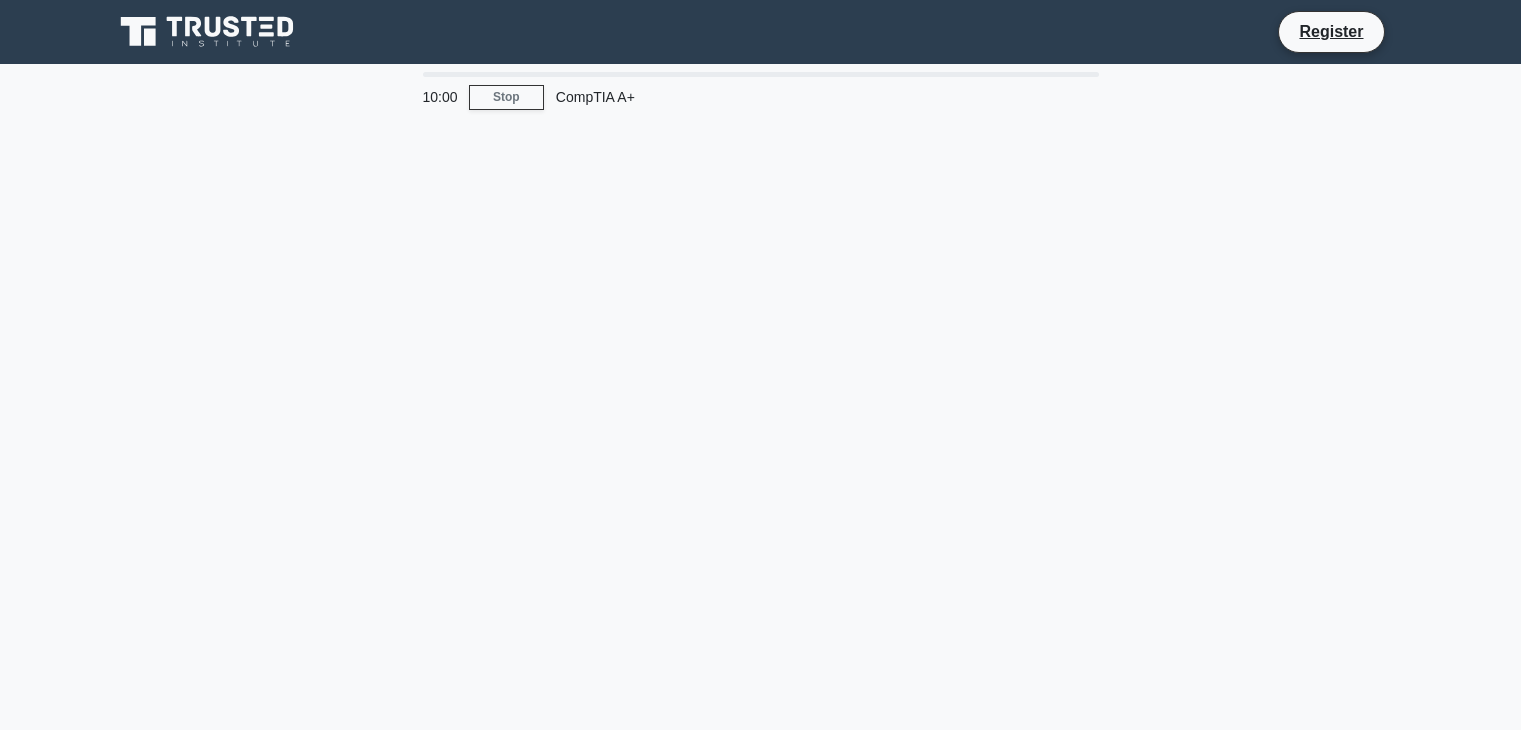scroll, scrollTop: 0, scrollLeft: 0, axis: both 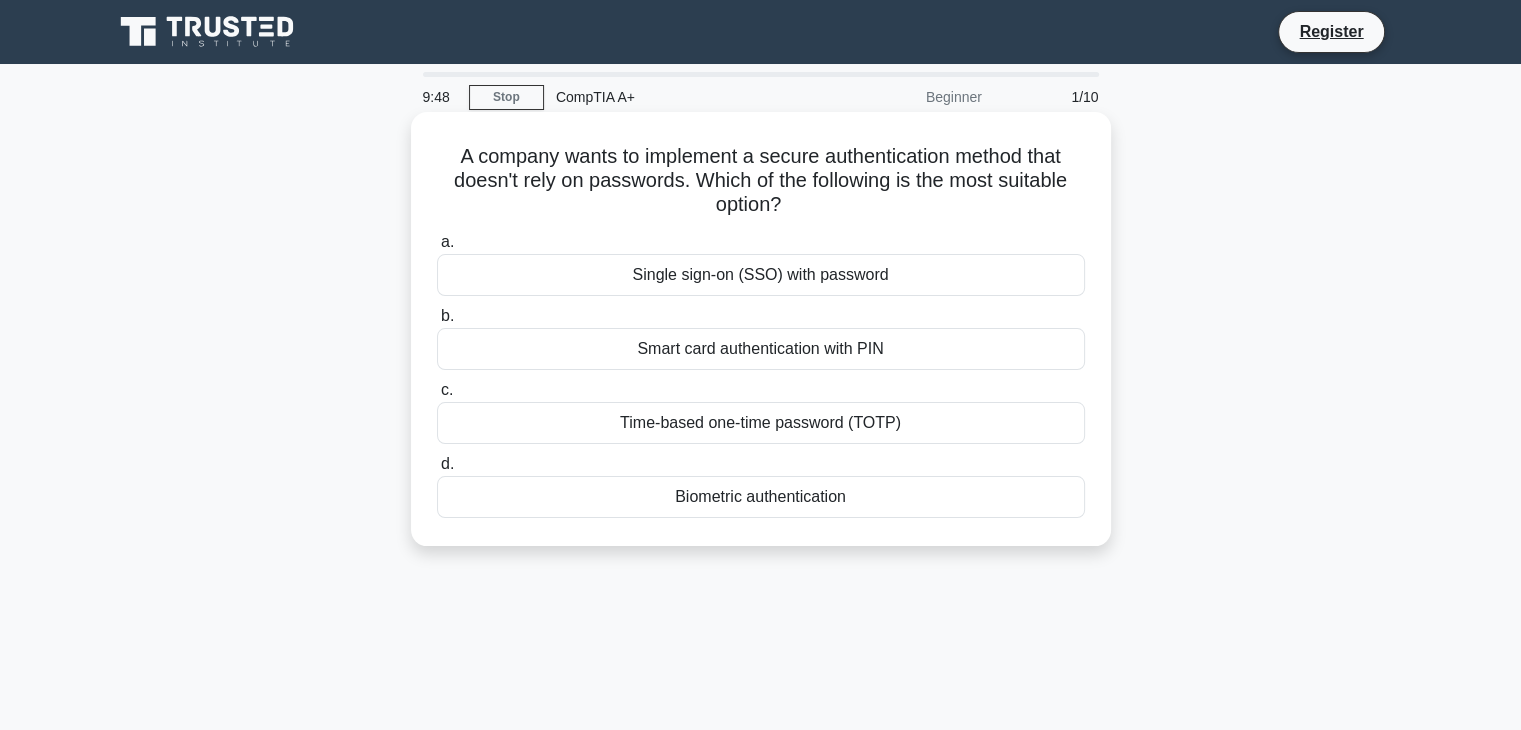 click on "Single sign-on (SSO) with password" at bounding box center (761, 275) 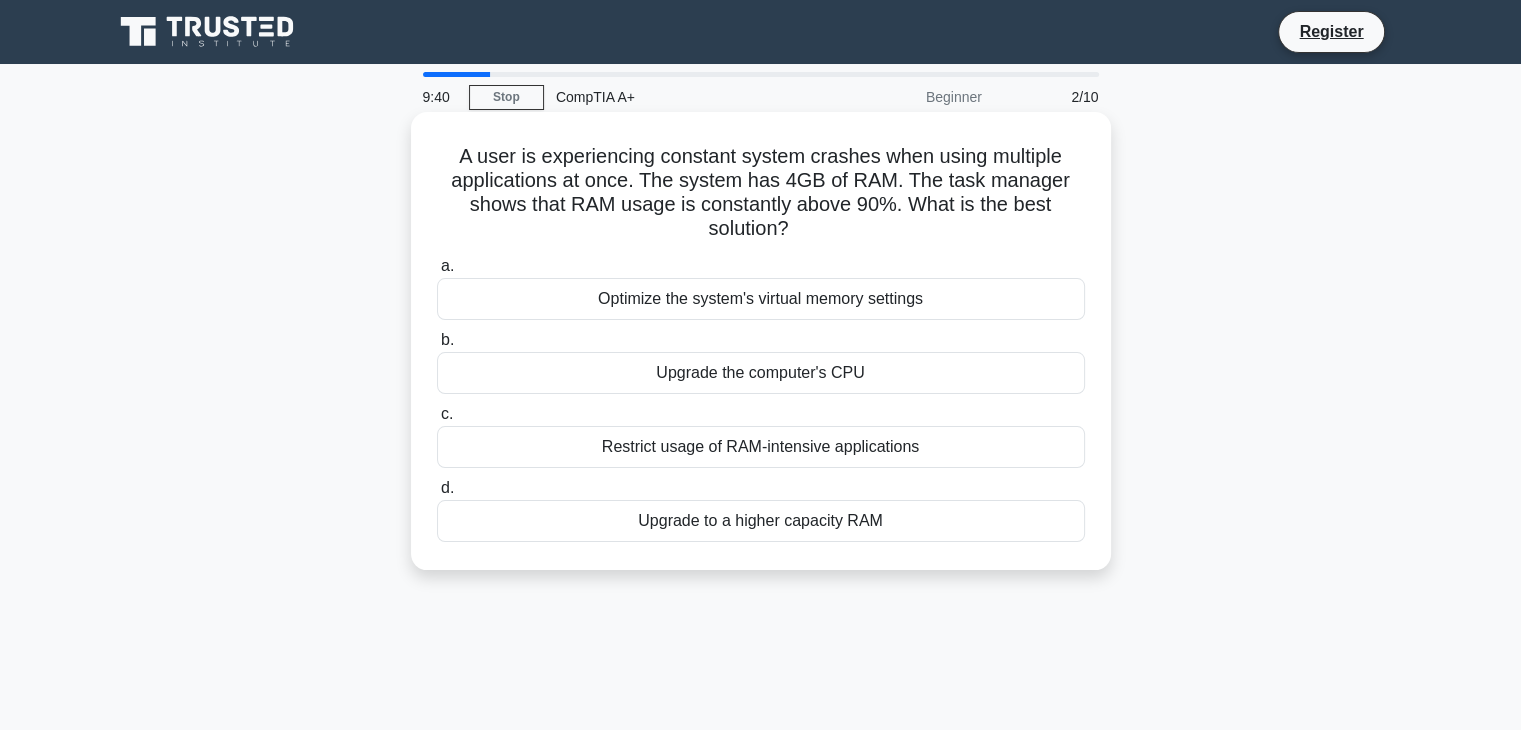 click on "Upgrade to a higher capacity RAM" at bounding box center (761, 521) 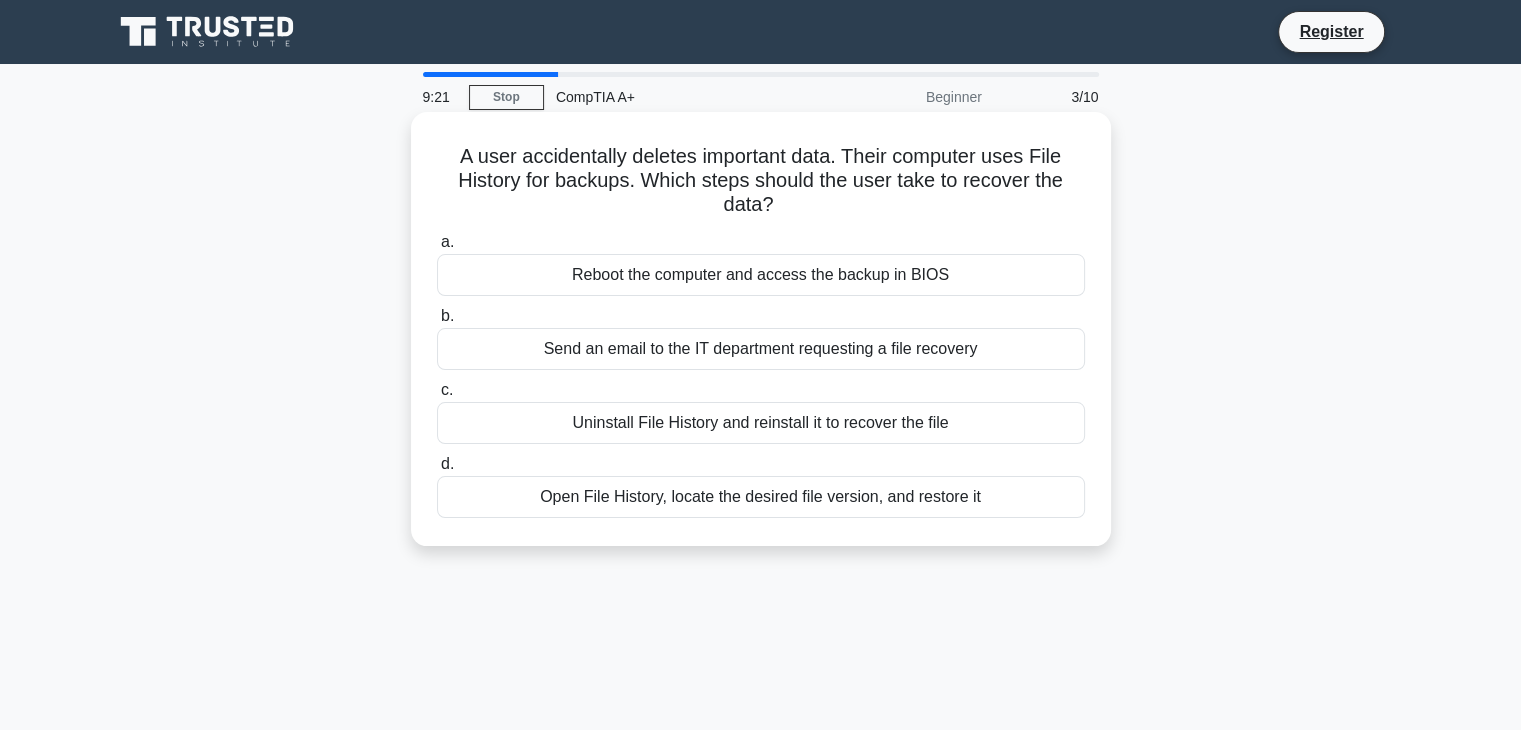click on "Open File History, locate the desired file version, and restore it" at bounding box center [761, 497] 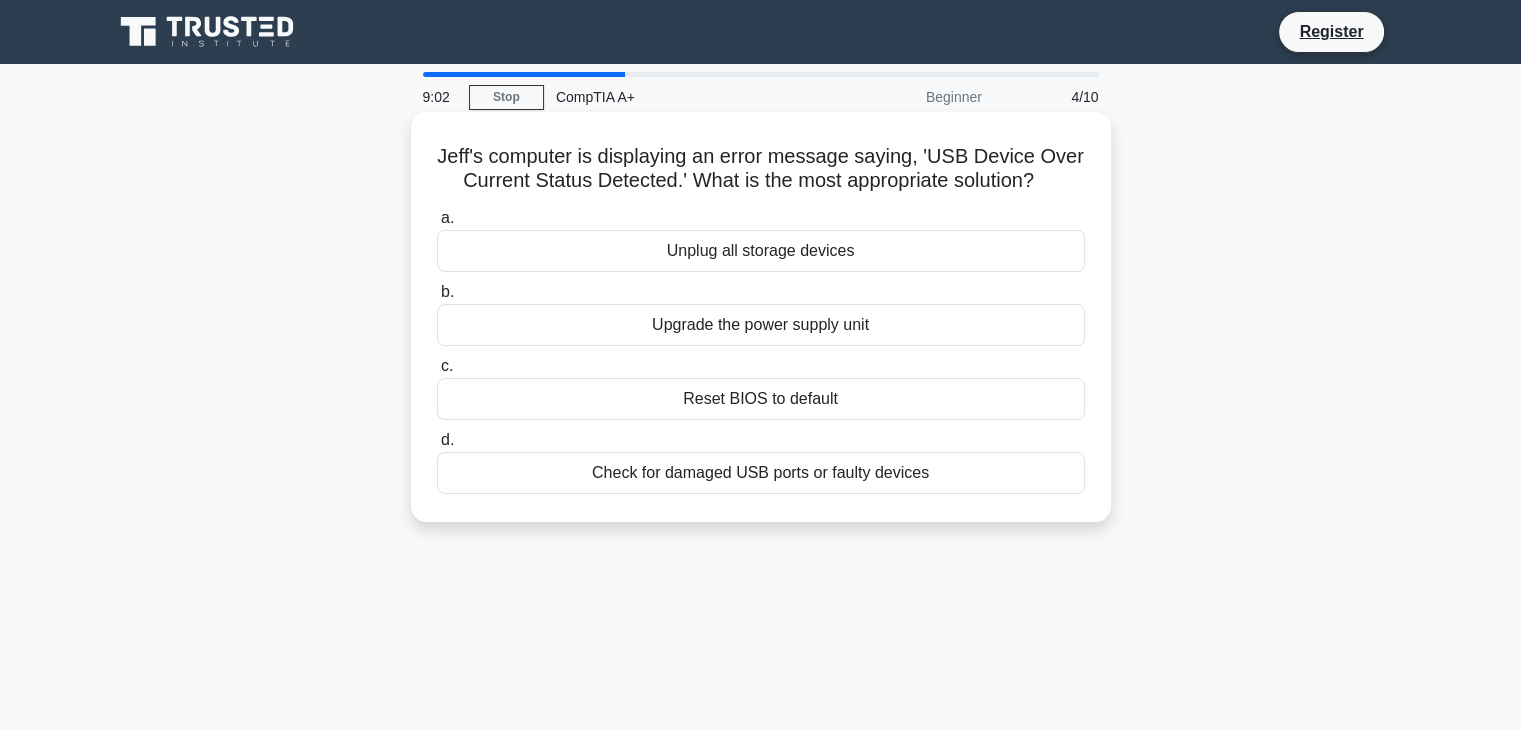 click on "Check for damaged USB ports or faulty devices" at bounding box center (761, 473) 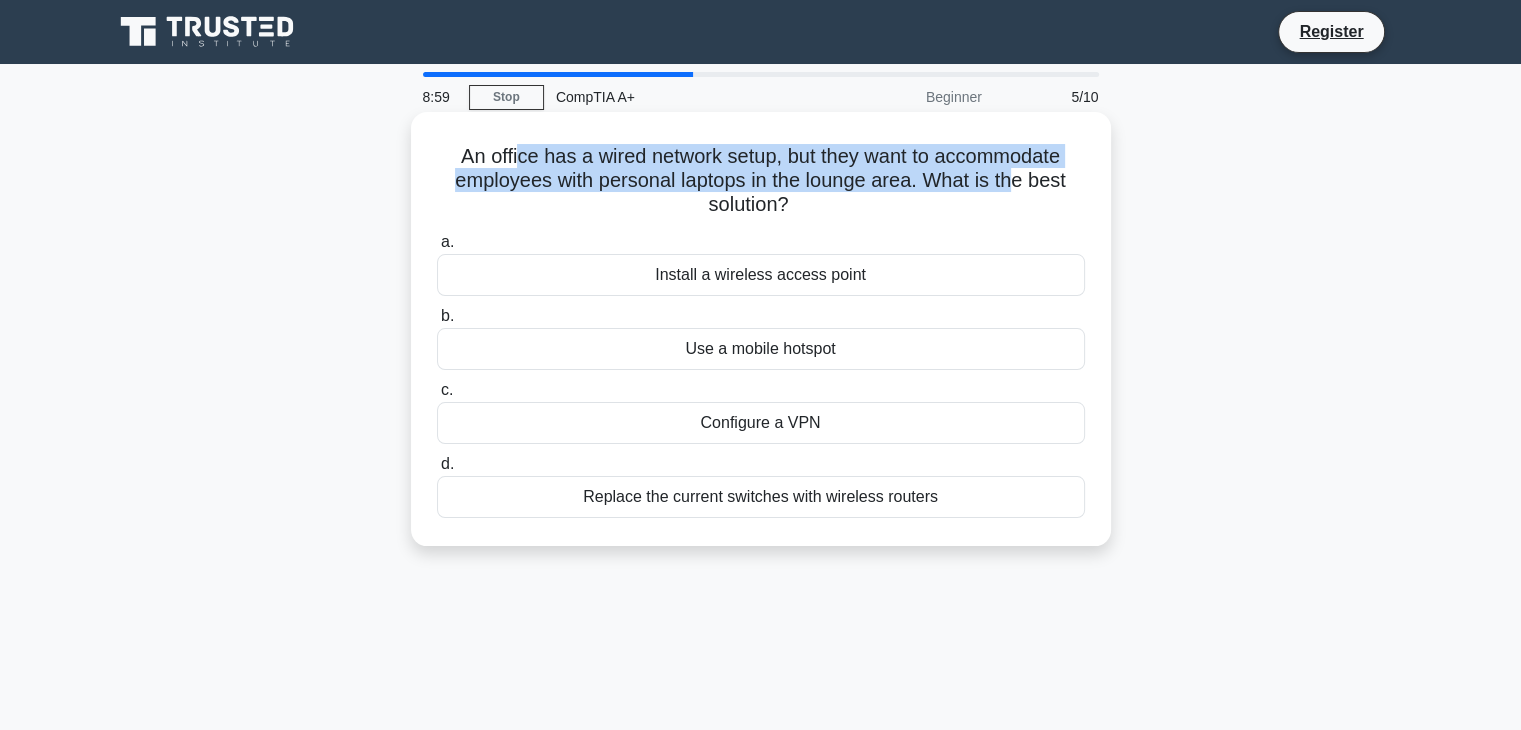 drag, startPoint x: 537, startPoint y: 158, endPoint x: 1024, endPoint y: 174, distance: 487.26276 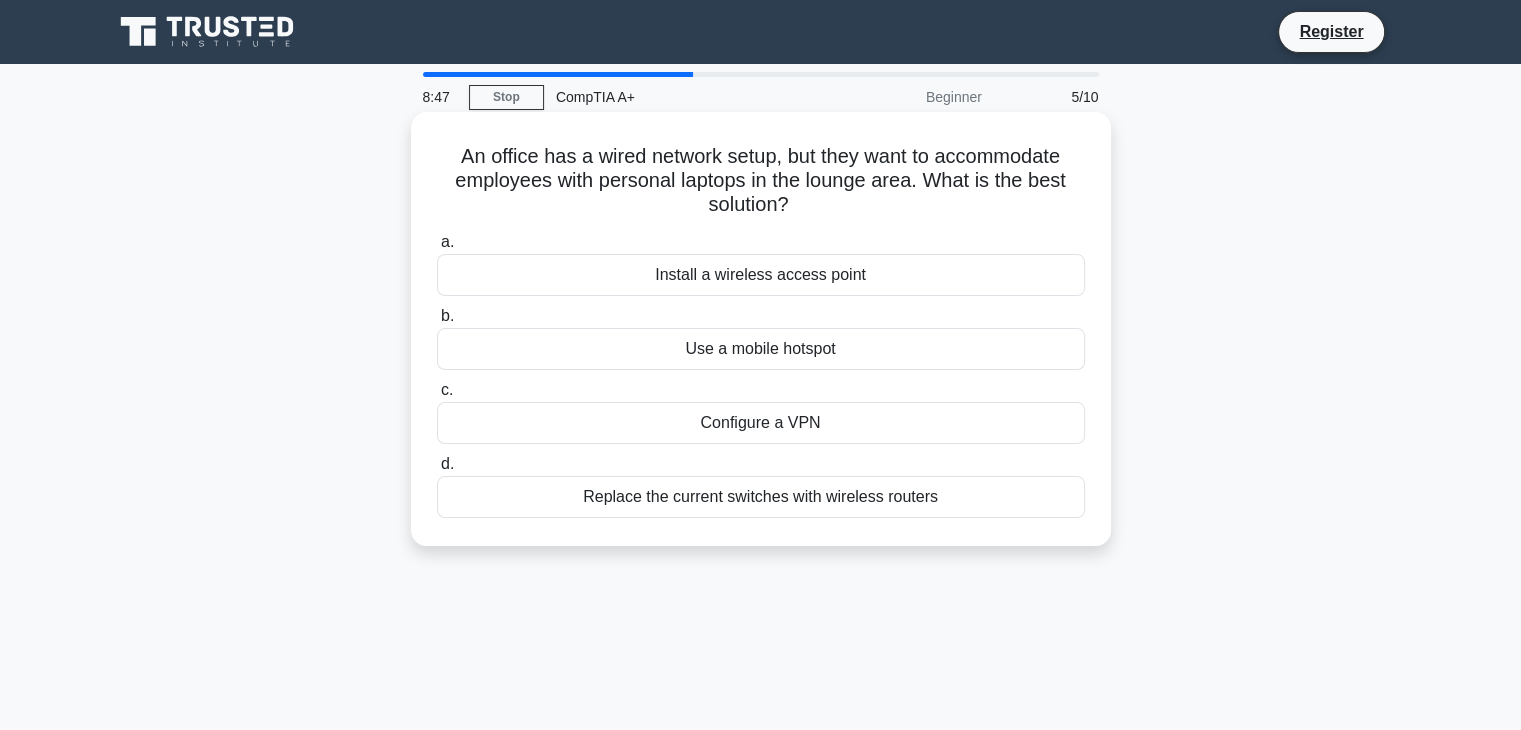 click on "Install a wireless access point" at bounding box center (761, 275) 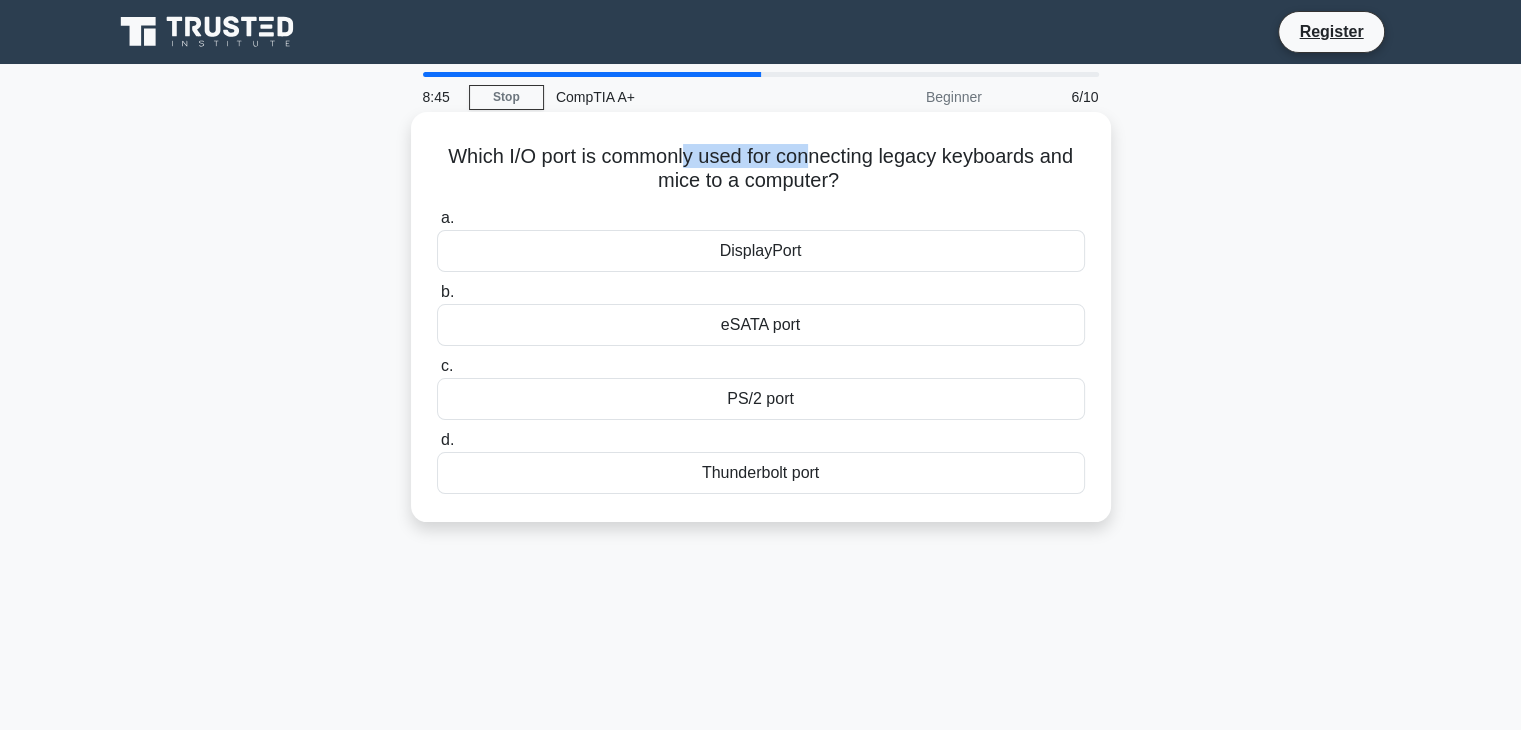 drag, startPoint x: 708, startPoint y: 156, endPoint x: 808, endPoint y: 153, distance: 100.04499 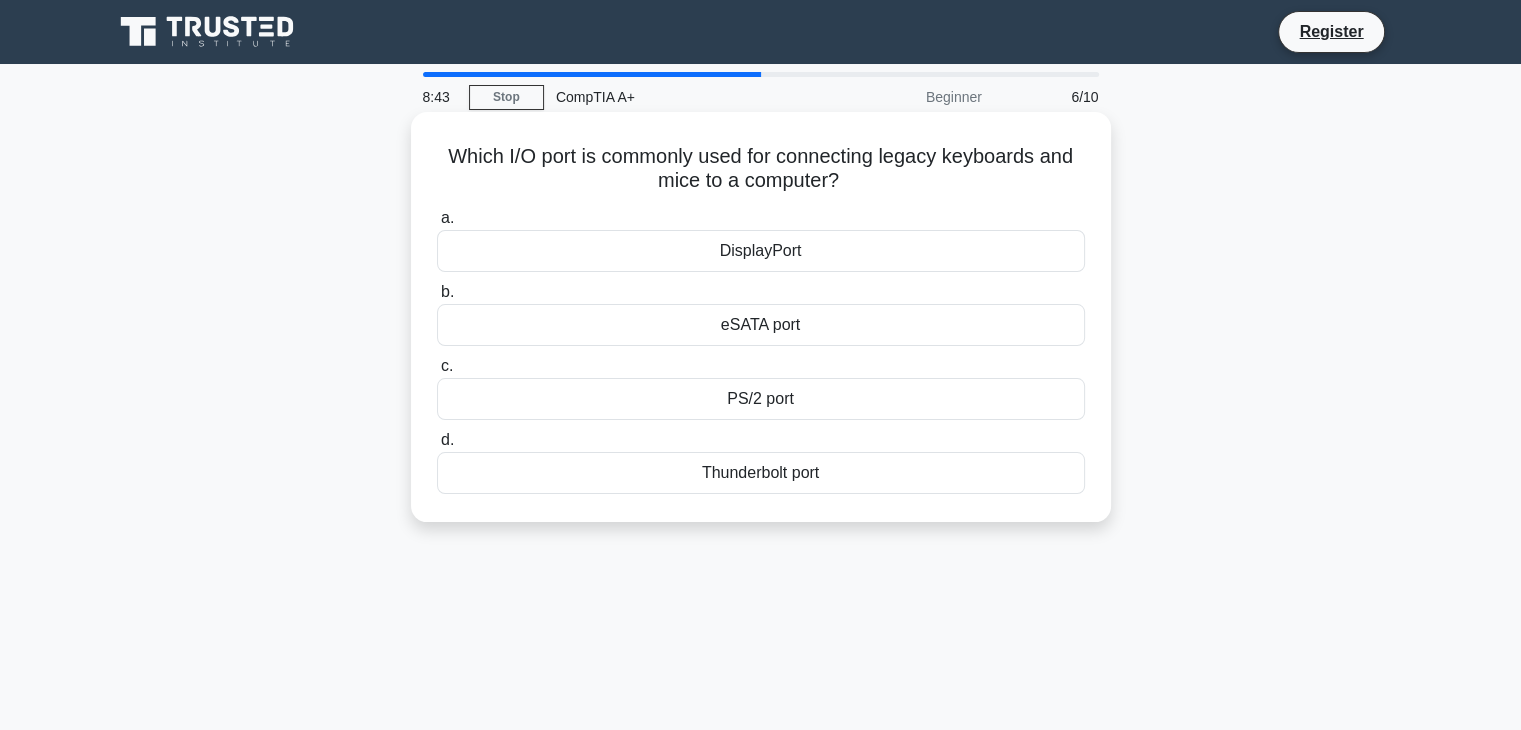 click on "PS/2 port" at bounding box center (761, 399) 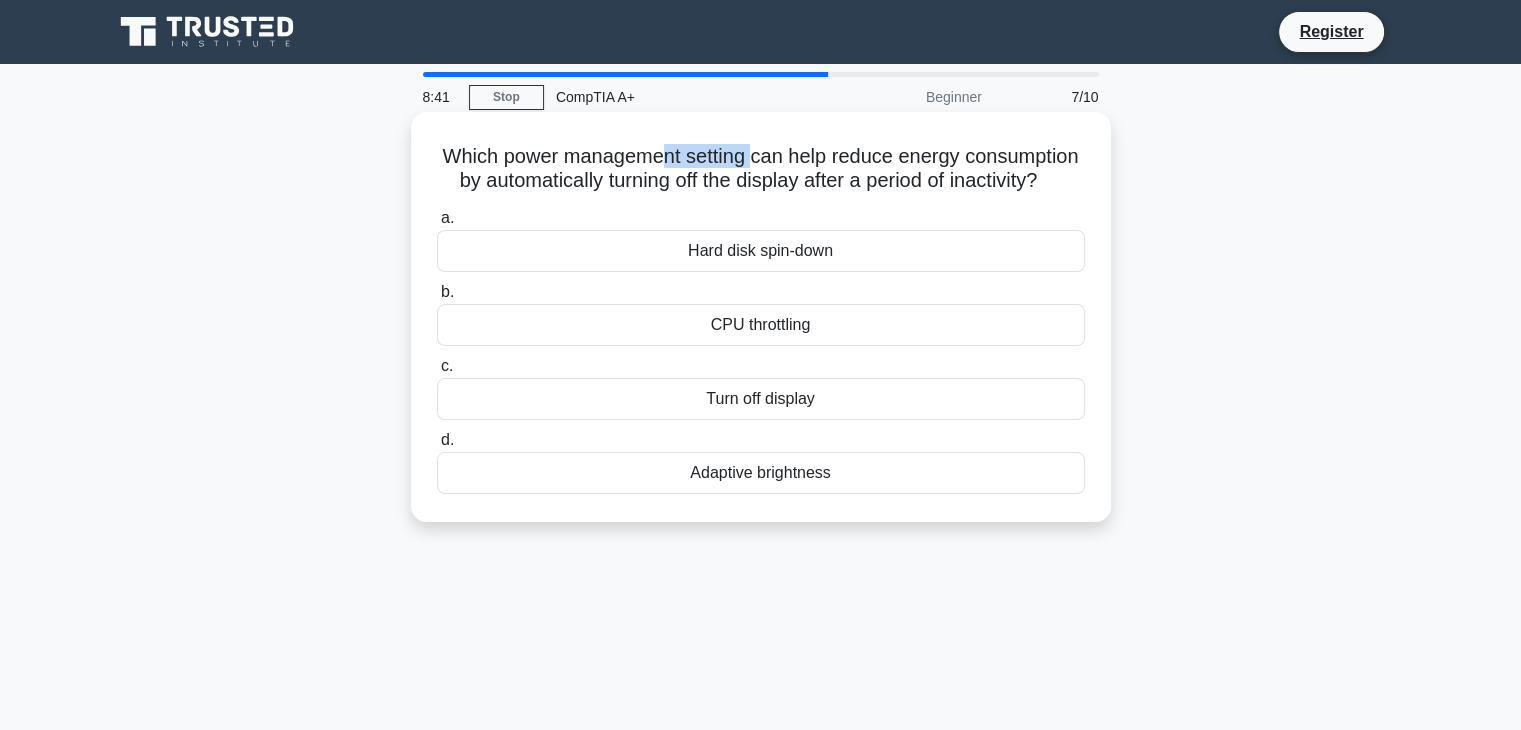 drag, startPoint x: 722, startPoint y: 154, endPoint x: 813, endPoint y: 150, distance: 91.08787 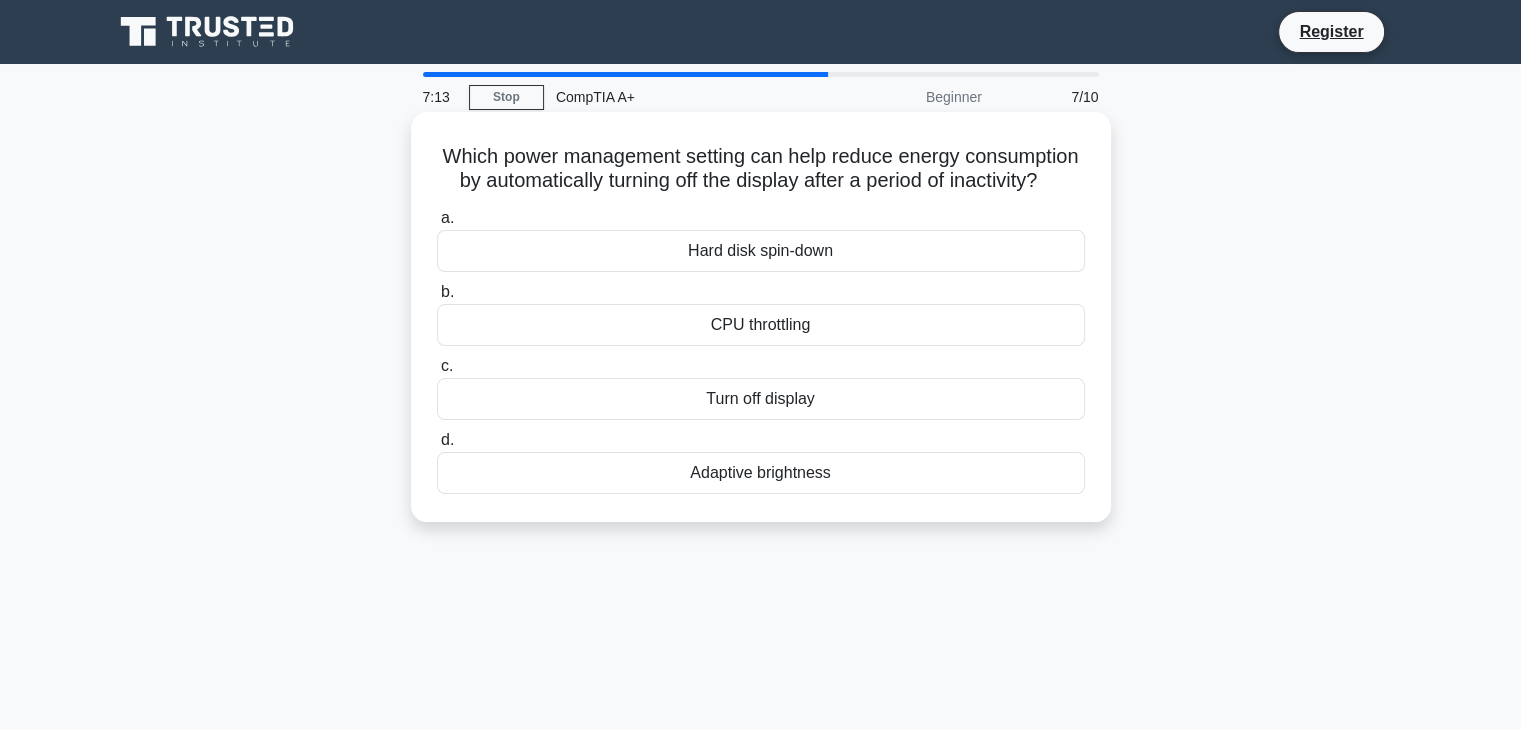 click on "Turn off display" at bounding box center [761, 399] 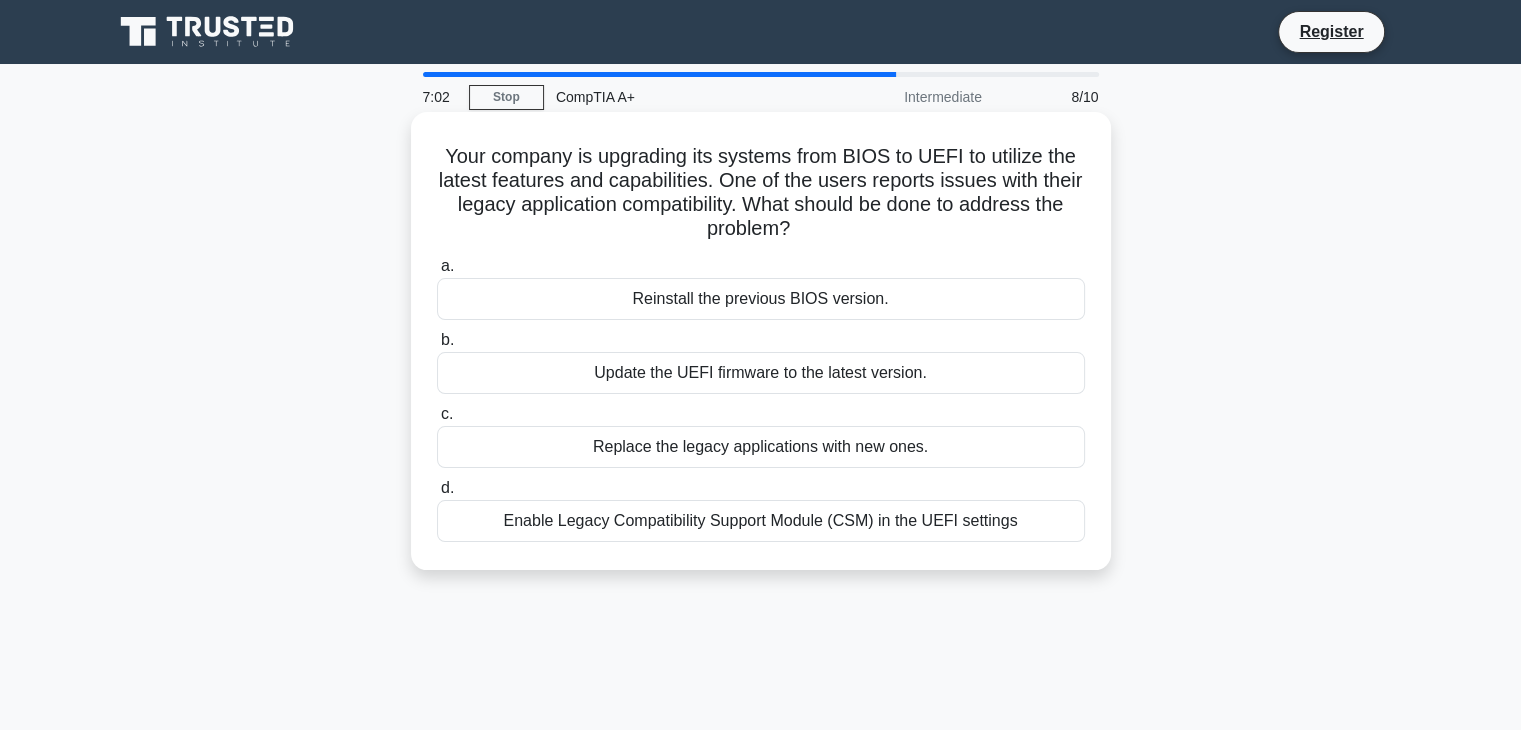 click on "Enable Legacy Compatibility Support Module (CSM) in the UEFI settings" at bounding box center [761, 521] 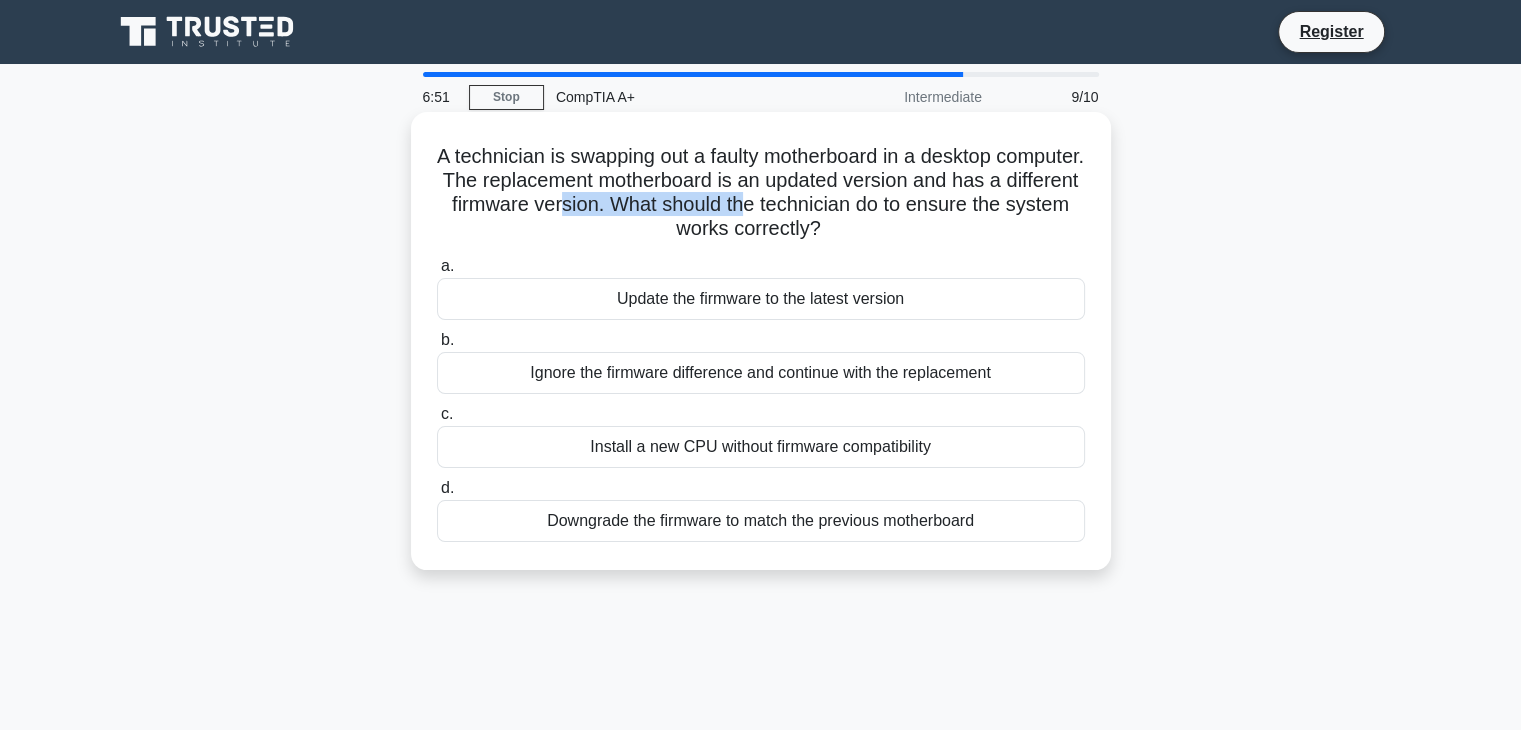 drag, startPoint x: 657, startPoint y: 193, endPoint x: 844, endPoint y: 202, distance: 187.21645 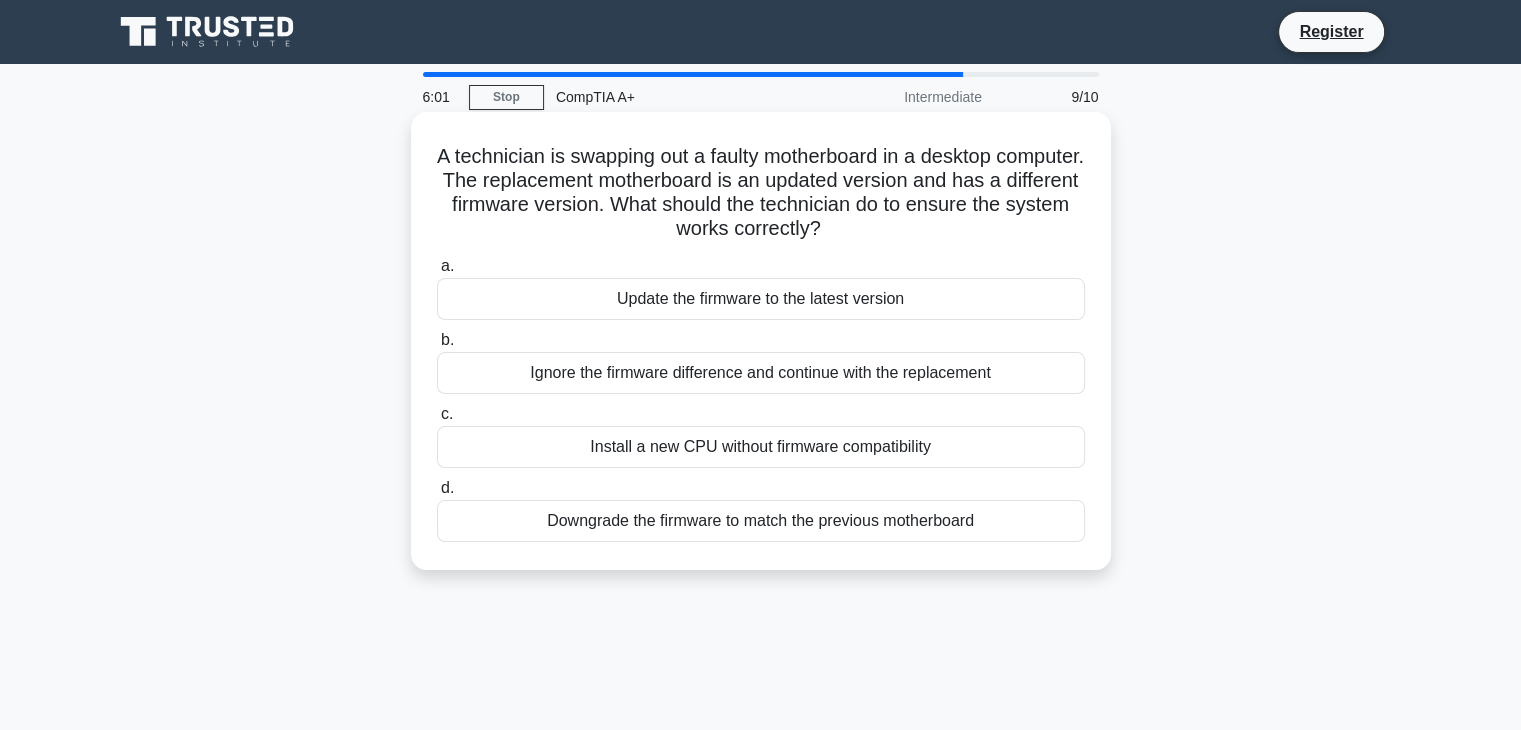 click on "Downgrade the firmware to match the previous motherboard" at bounding box center (761, 521) 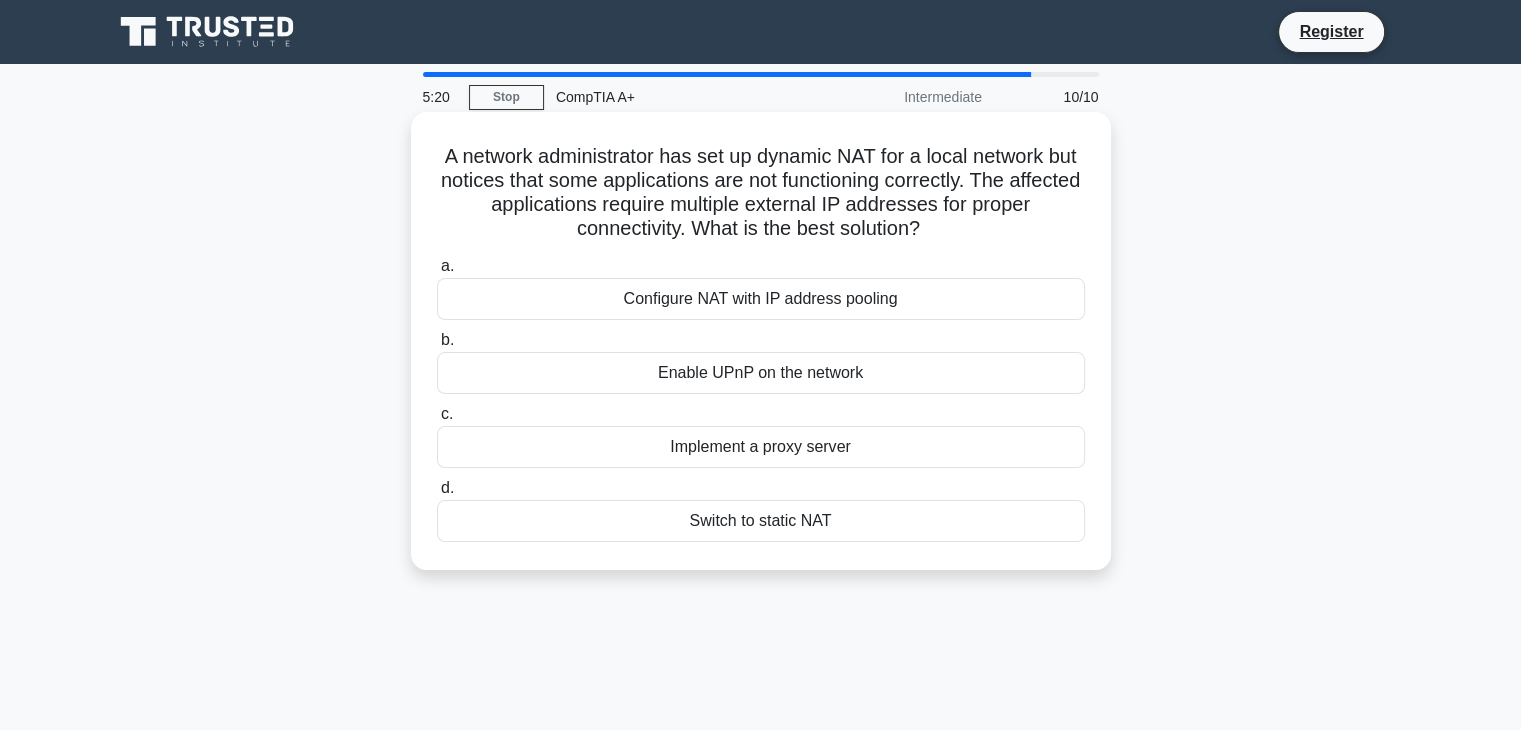 click on "Implement a proxy server" at bounding box center [761, 447] 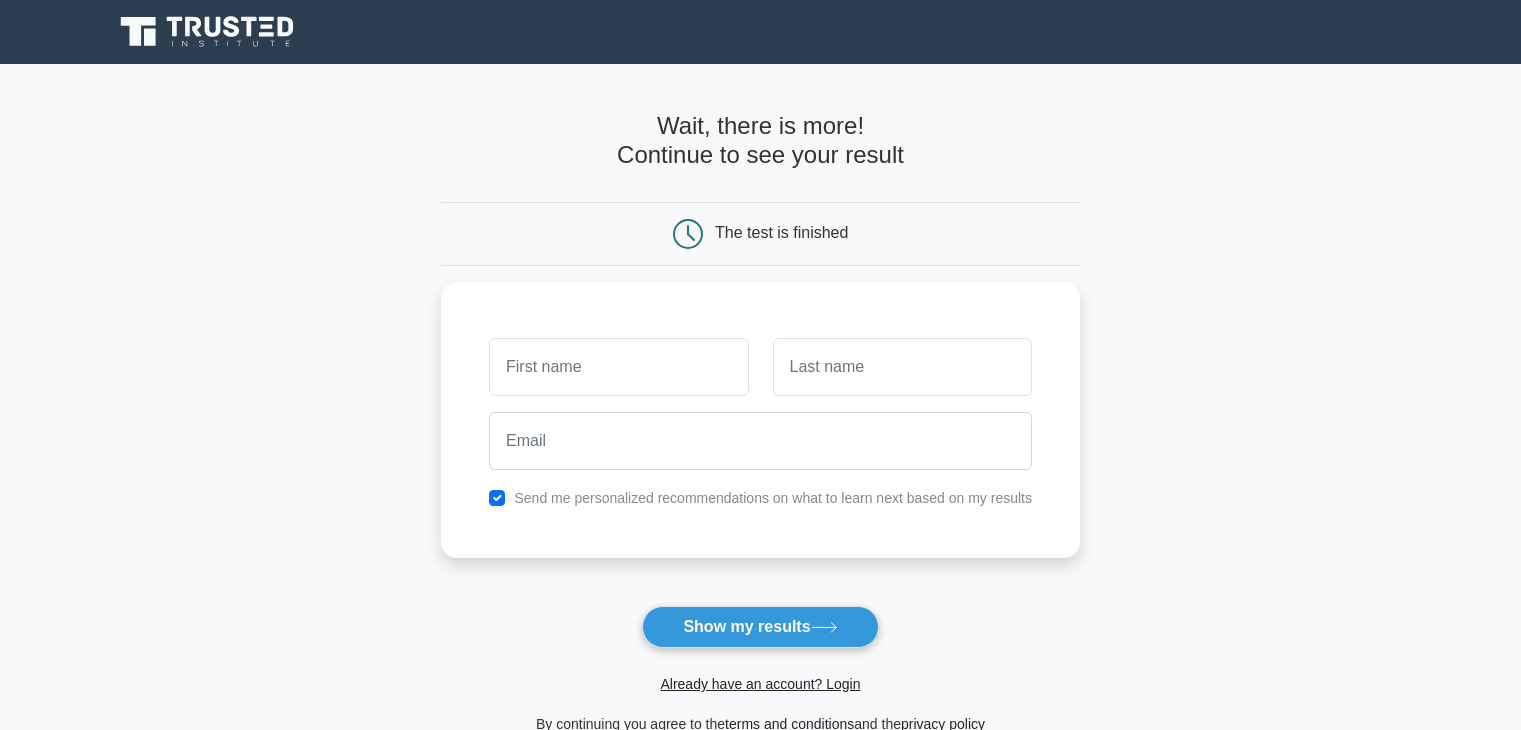 scroll, scrollTop: 0, scrollLeft: 0, axis: both 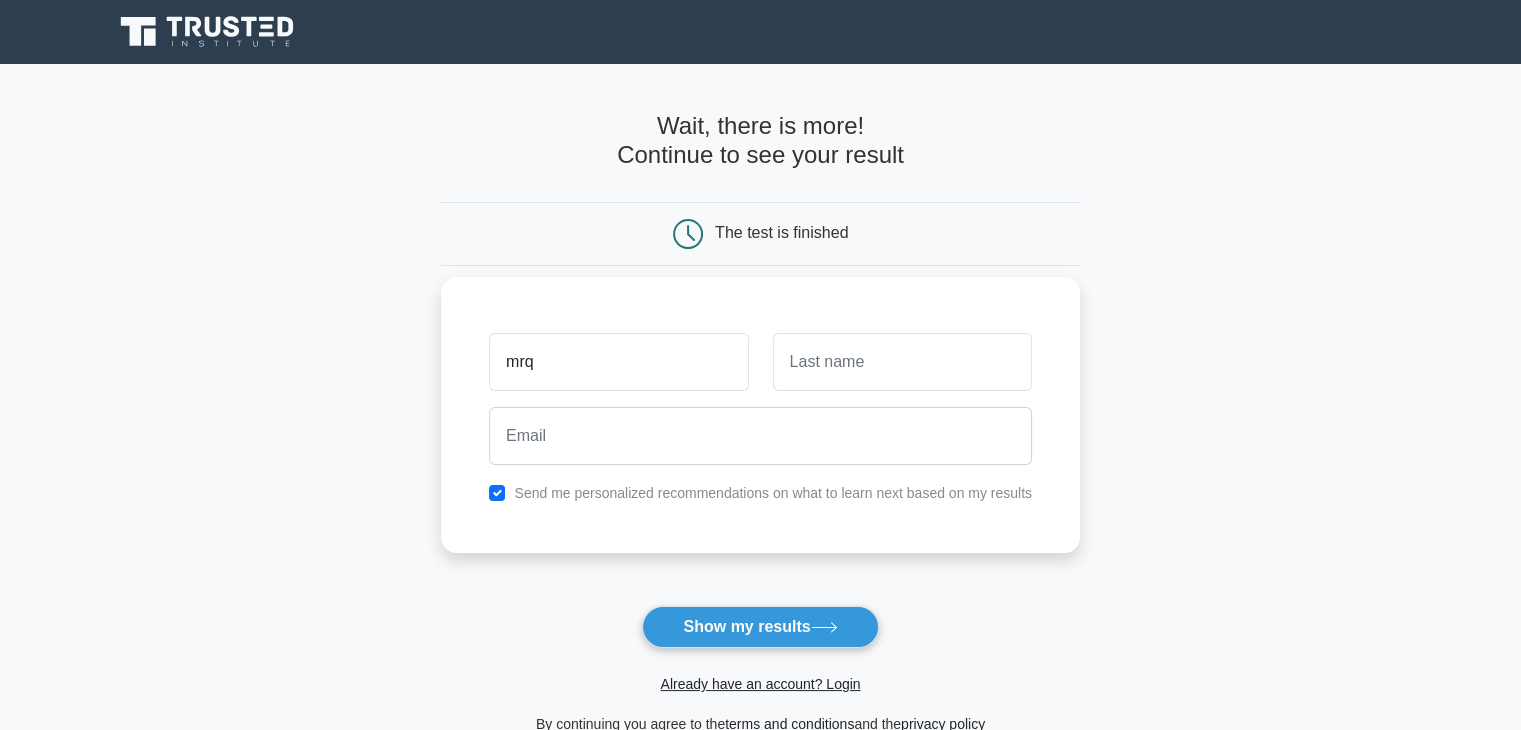 type on "mrq" 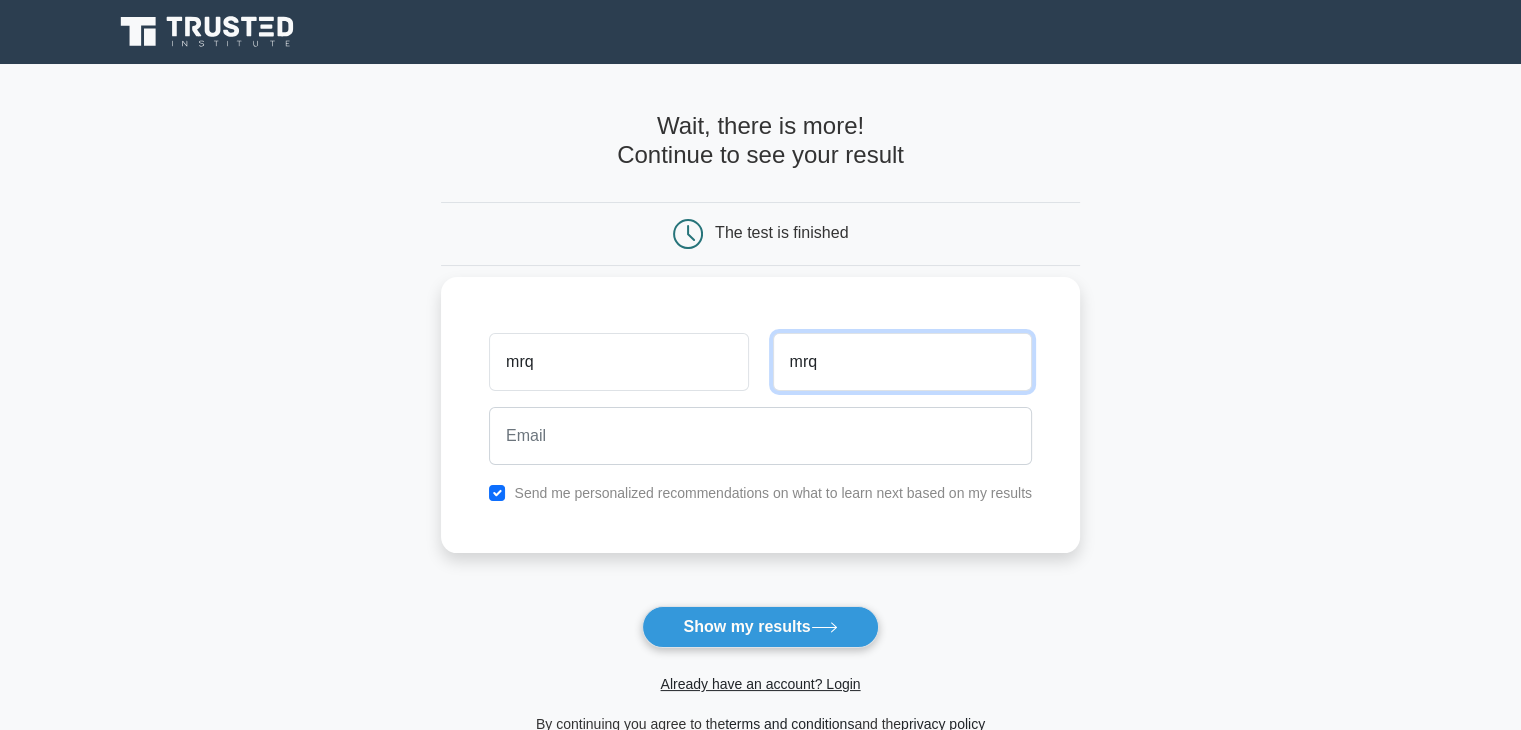 type on "mrq" 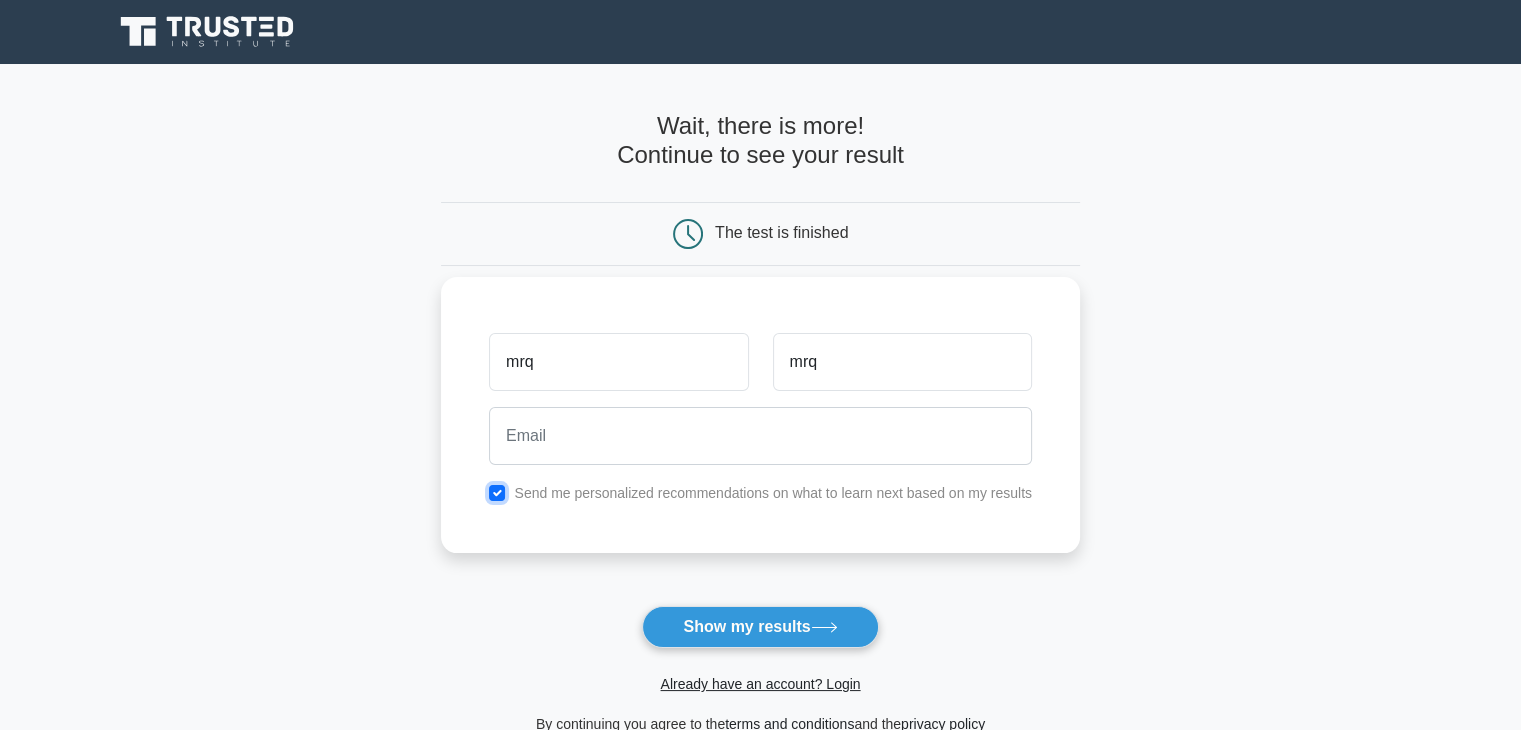 click at bounding box center [497, 493] 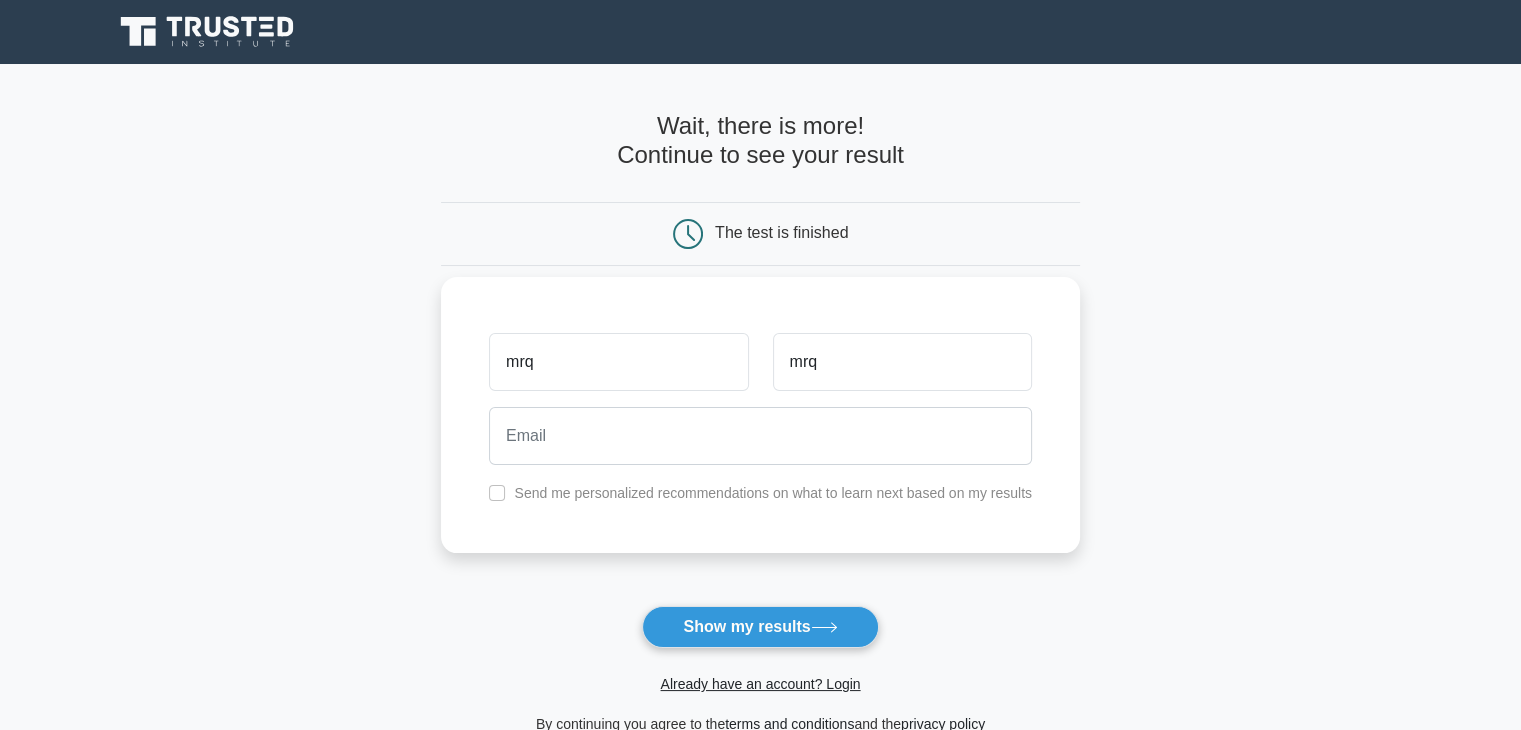type 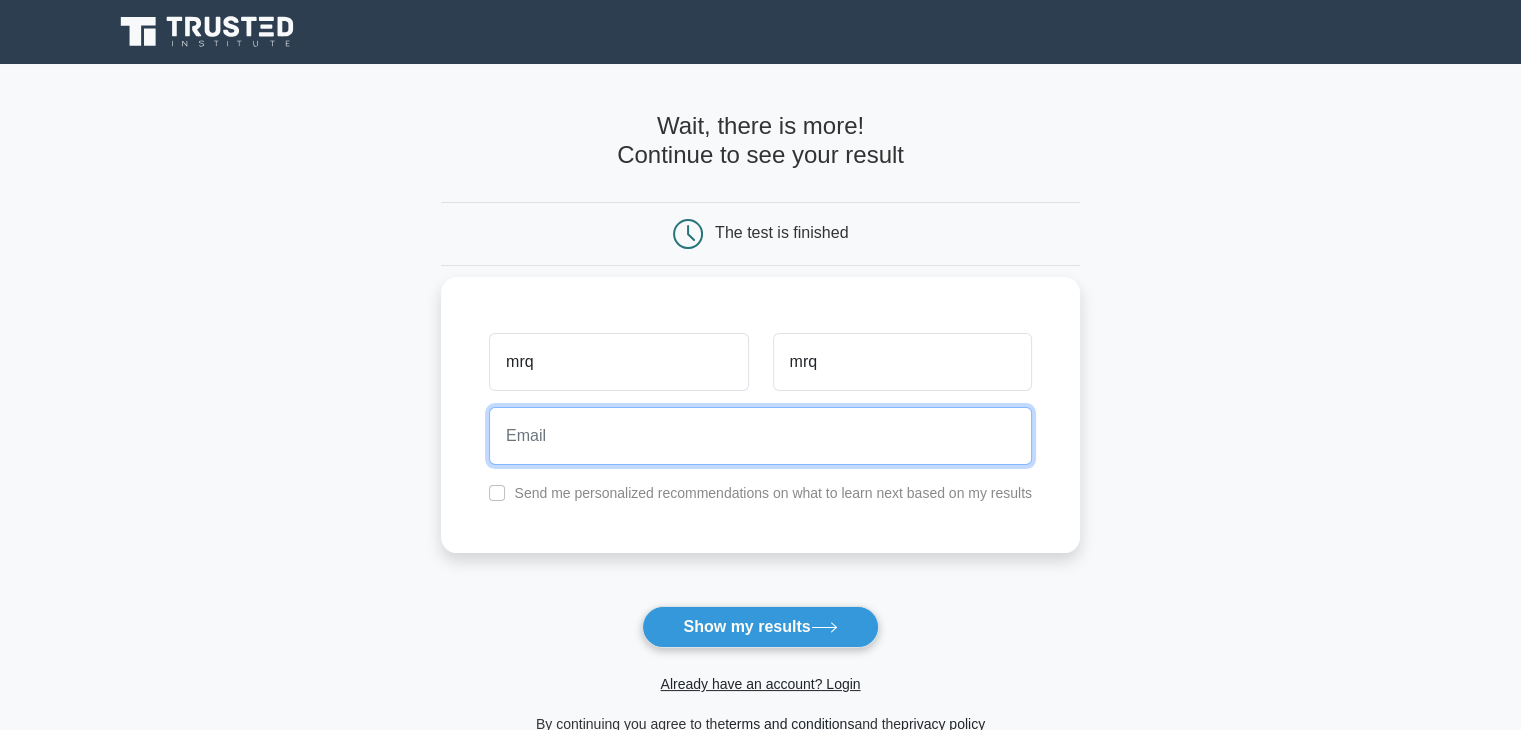 click at bounding box center (760, 436) 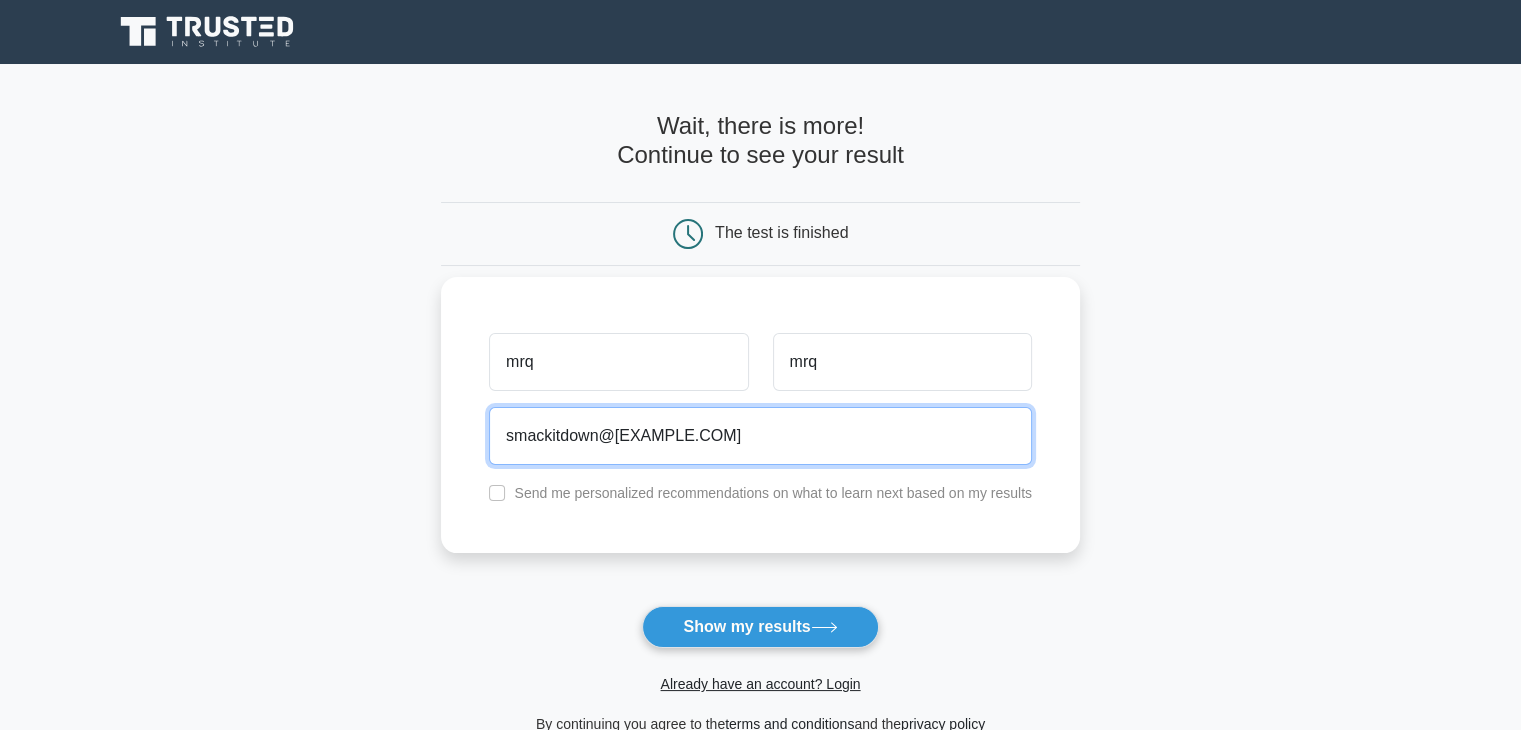 type on "smackitdown@[EXAMPLE.COM]" 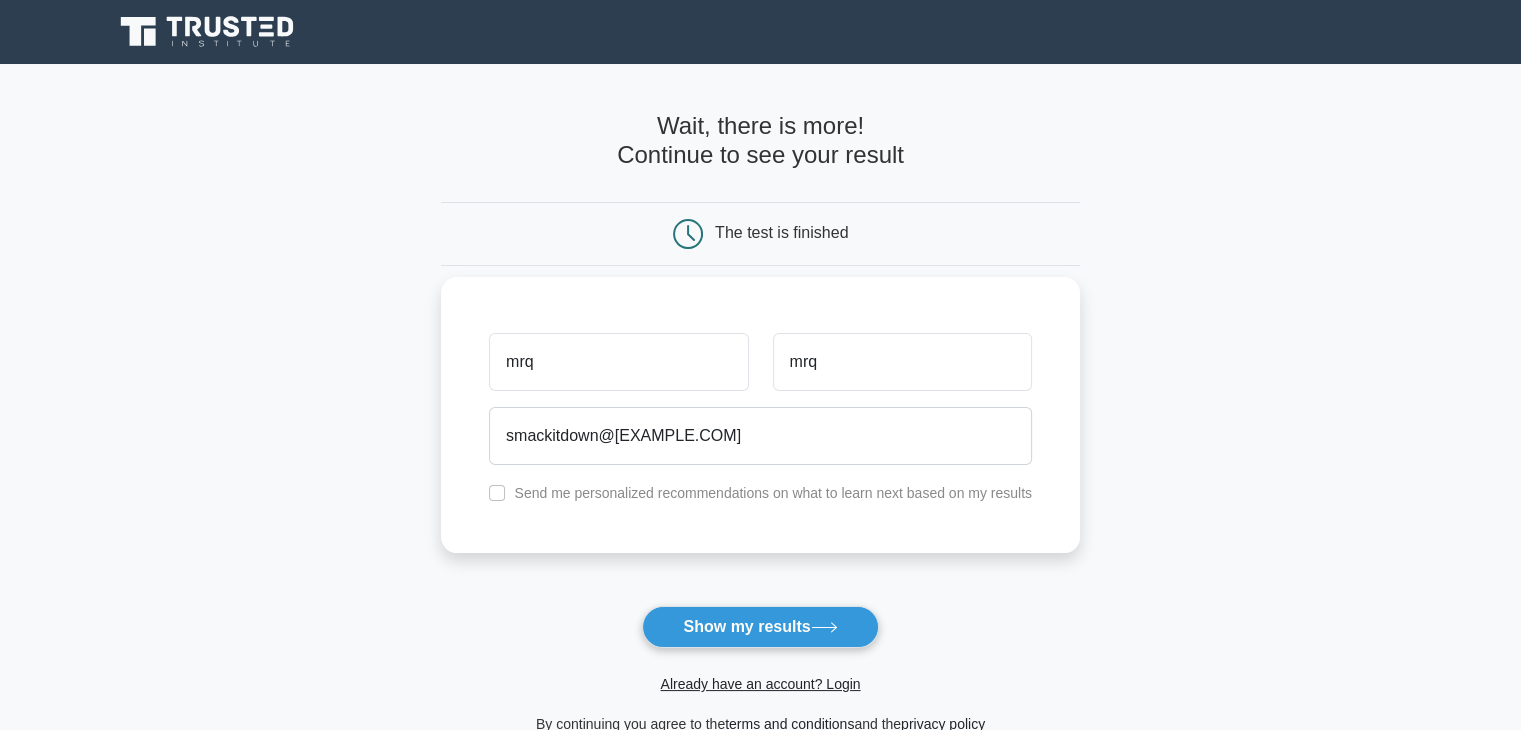 click on "Show my results" at bounding box center [760, 627] 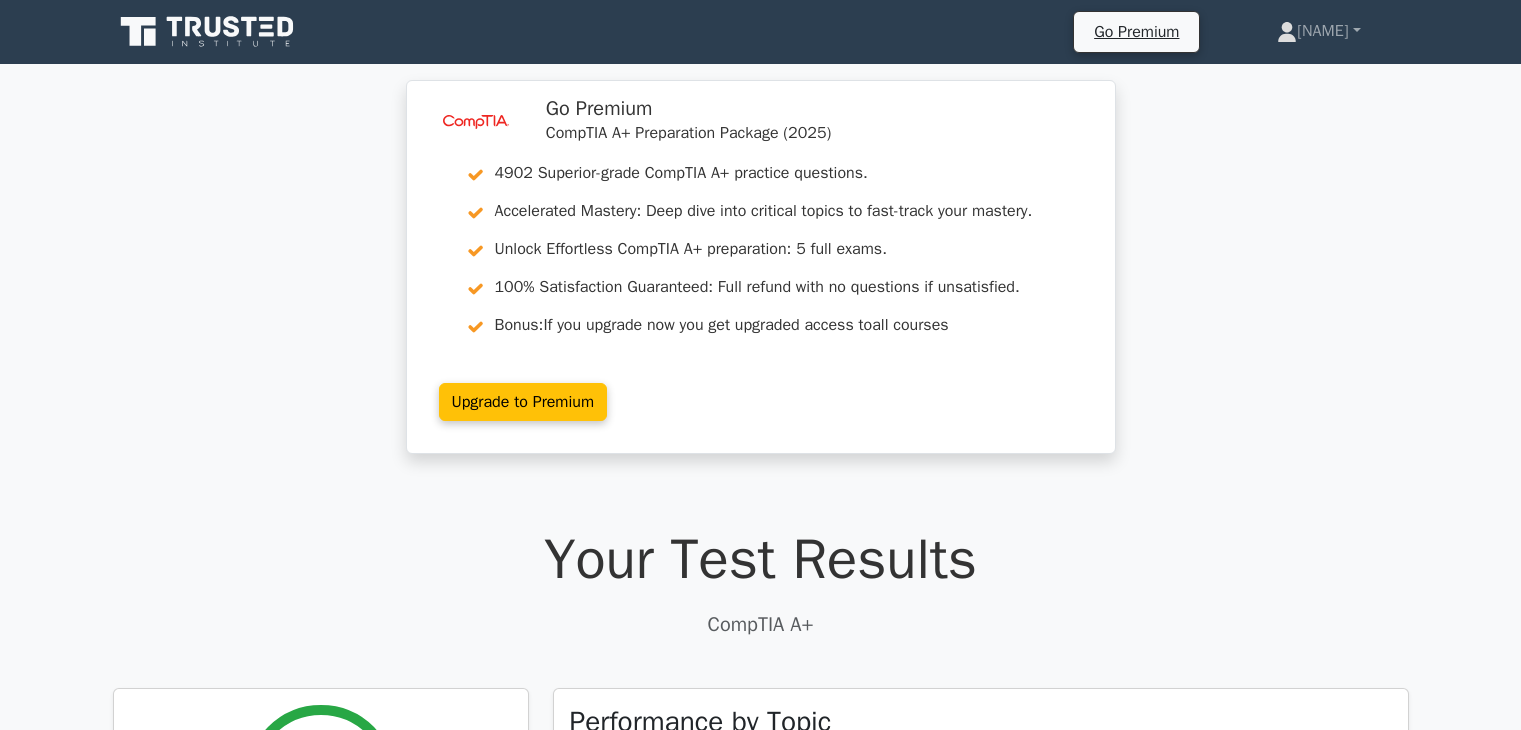 scroll, scrollTop: 0, scrollLeft: 0, axis: both 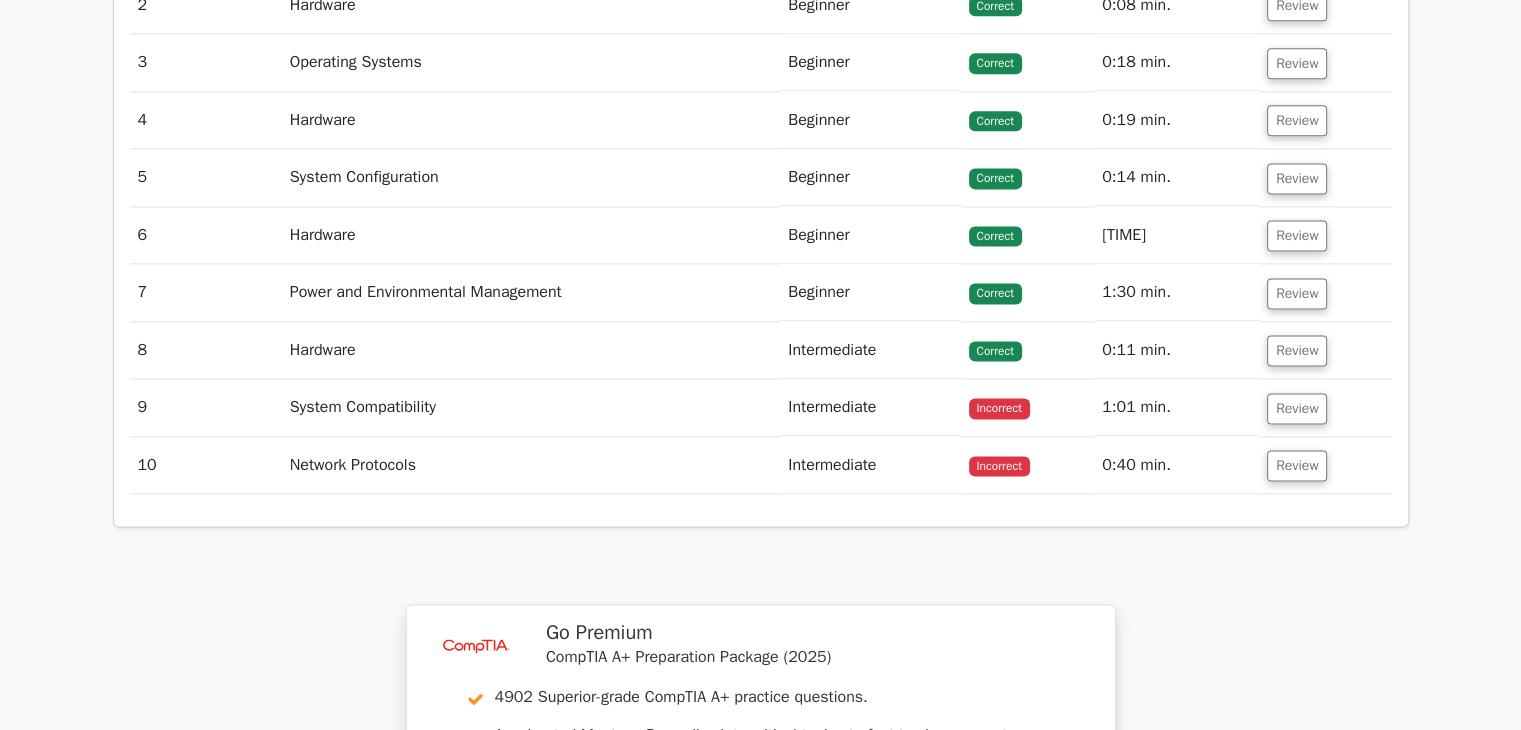 click on "Review" at bounding box center [1325, 407] 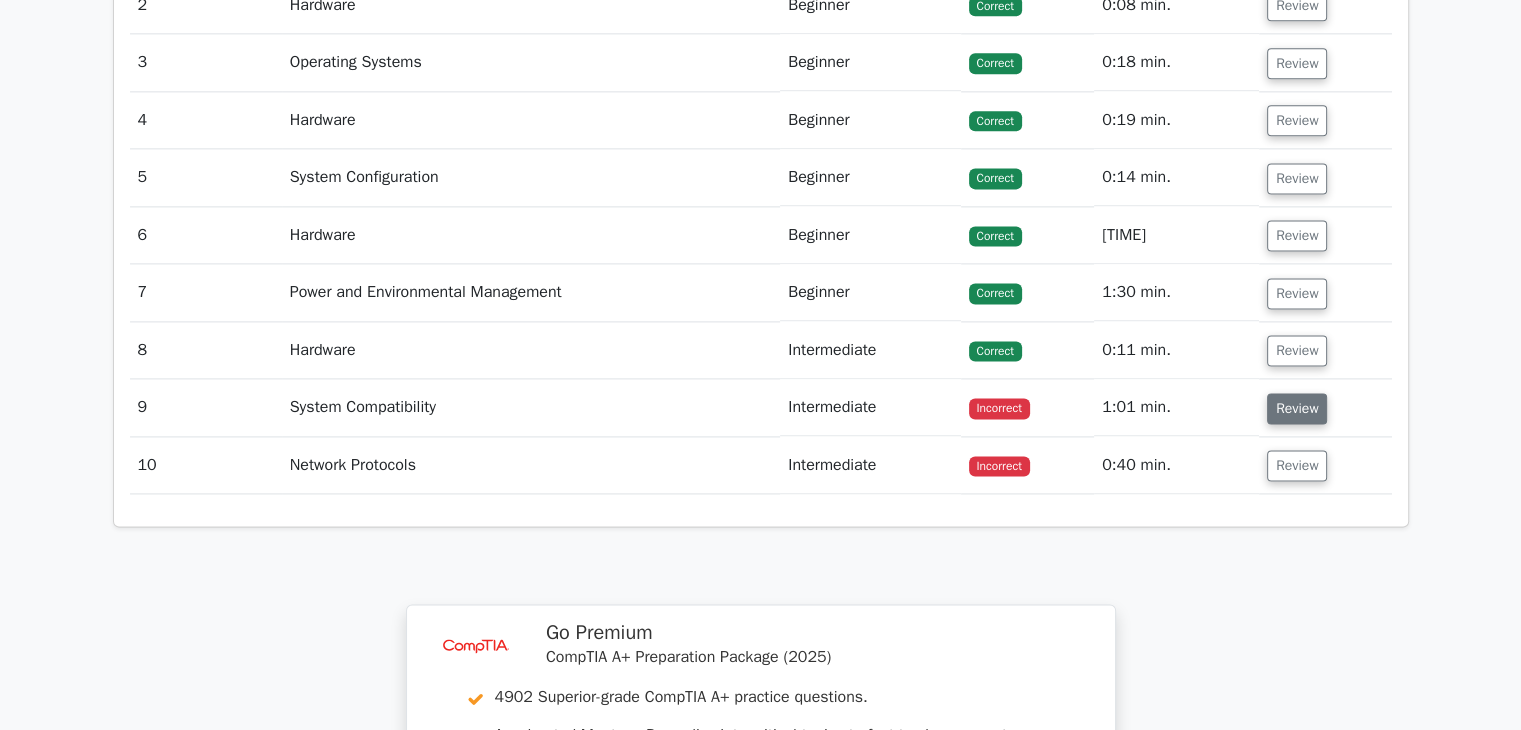click on "Review" at bounding box center (1297, 408) 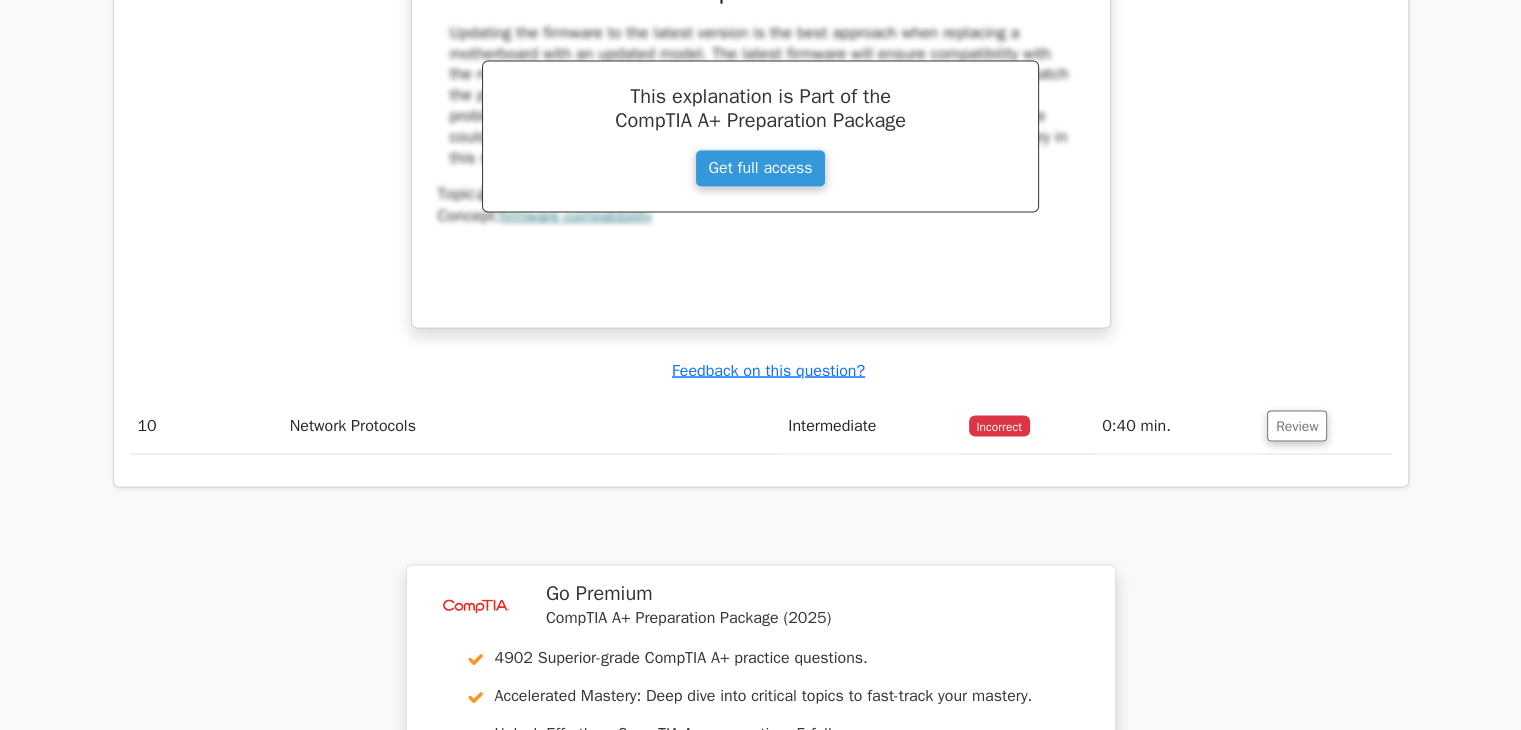 scroll, scrollTop: 3600, scrollLeft: 0, axis: vertical 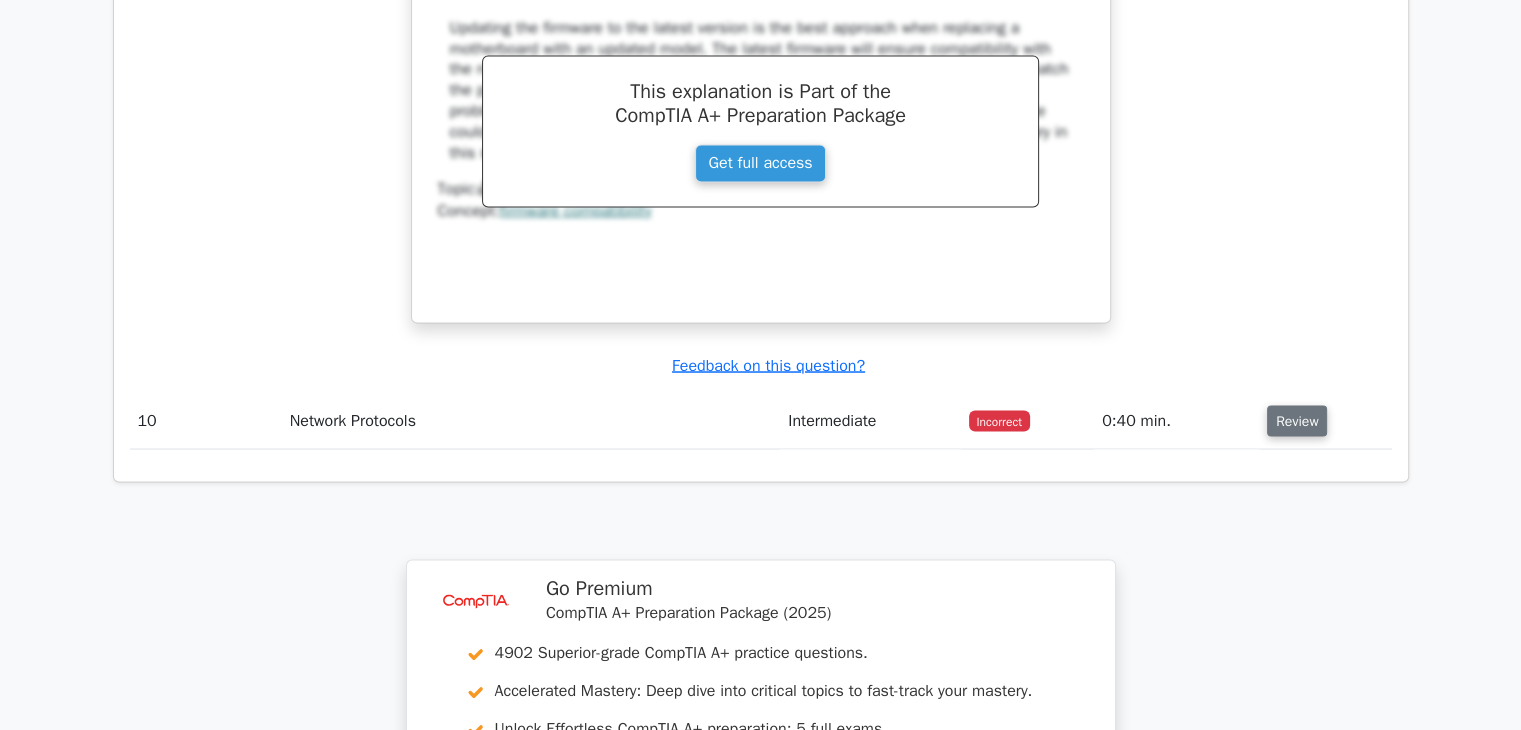 click on "Review" at bounding box center (1297, 420) 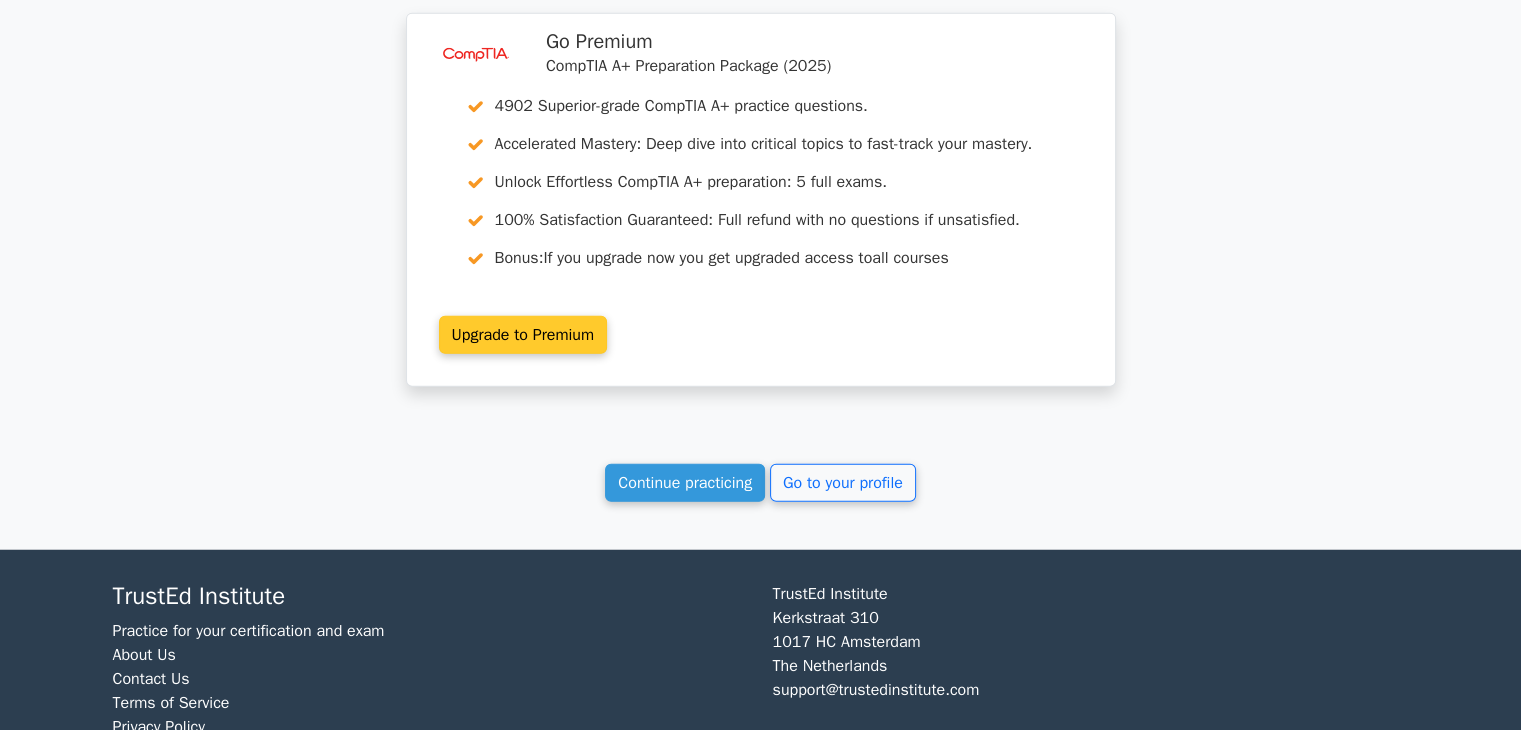 scroll, scrollTop: 5000, scrollLeft: 0, axis: vertical 